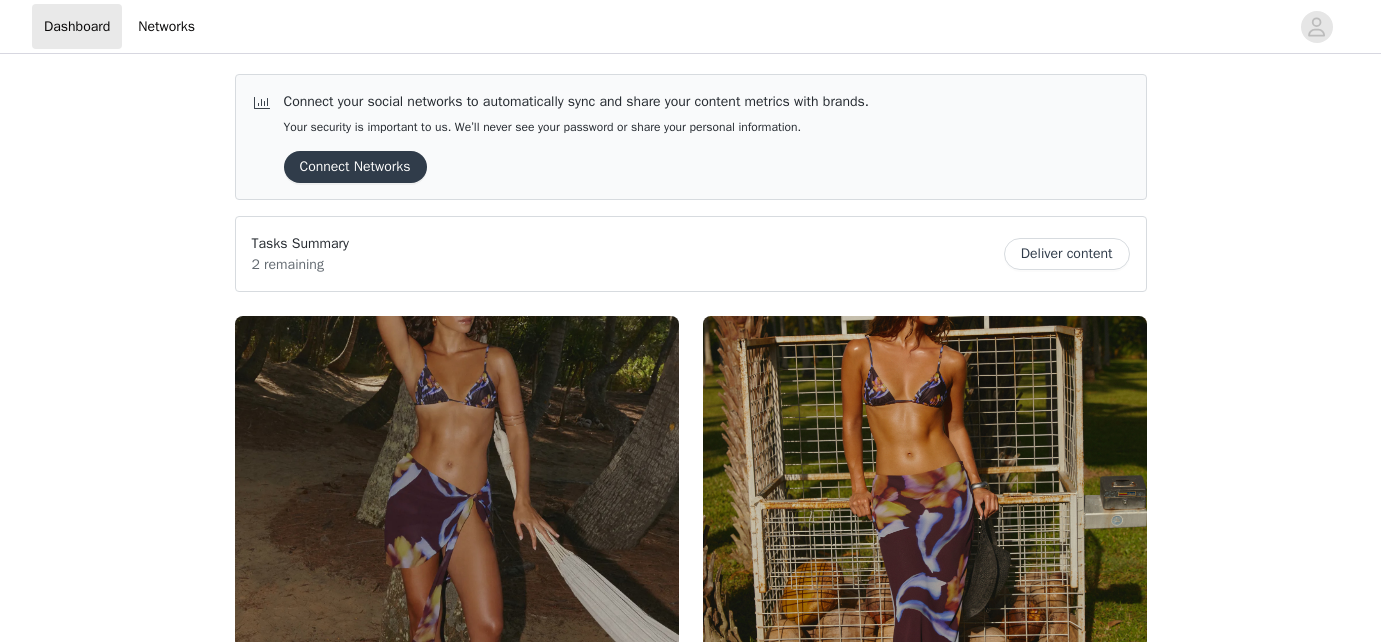 scroll, scrollTop: 0, scrollLeft: 0, axis: both 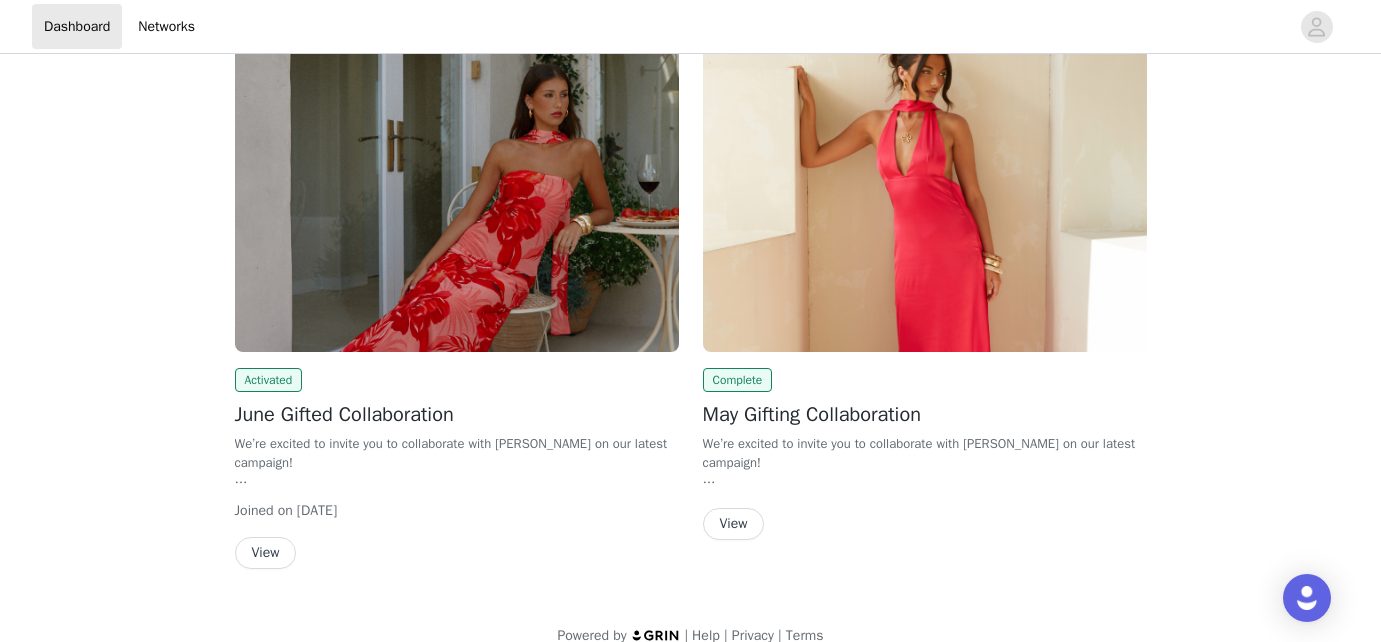 click on "View" at bounding box center (266, 553) 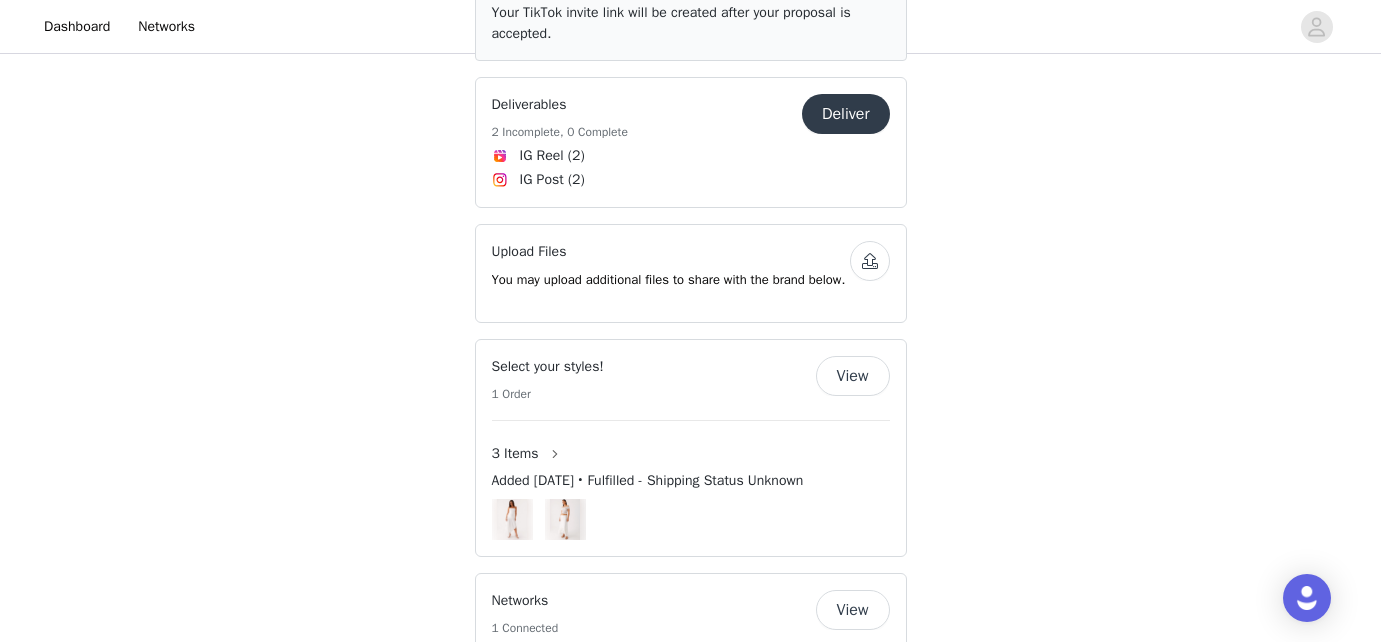 scroll, scrollTop: 1290, scrollLeft: 0, axis: vertical 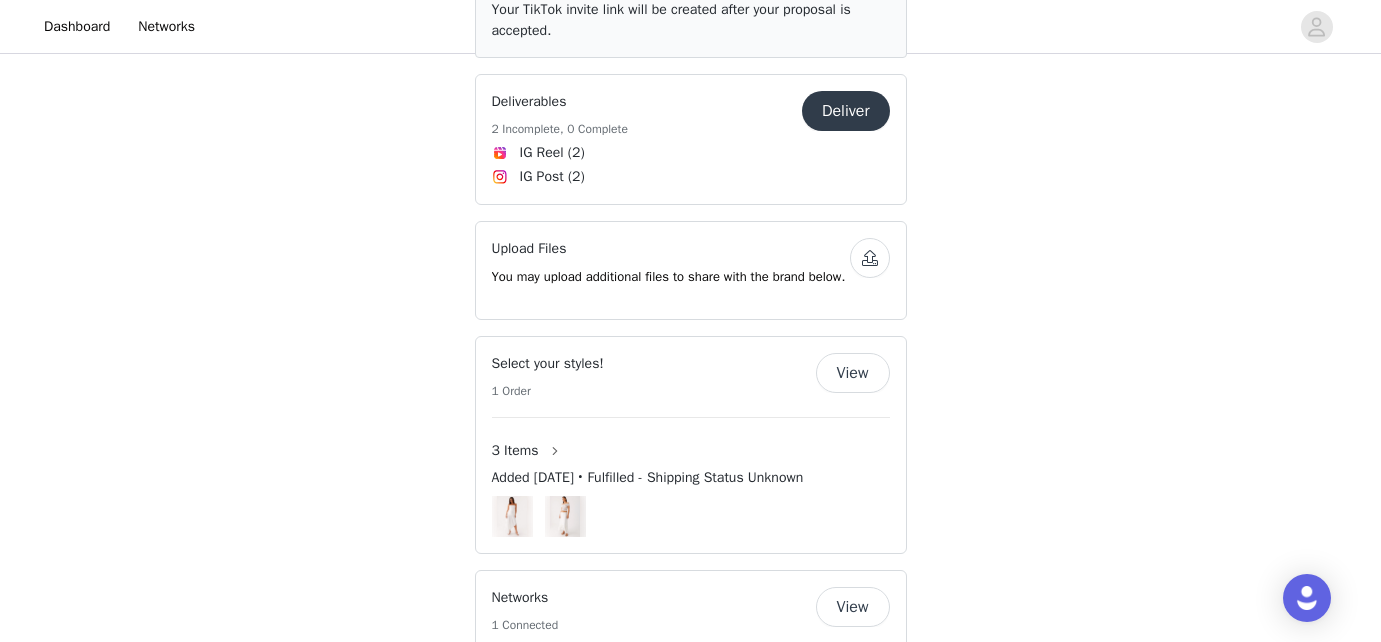 click on "Deliver" at bounding box center [846, 111] 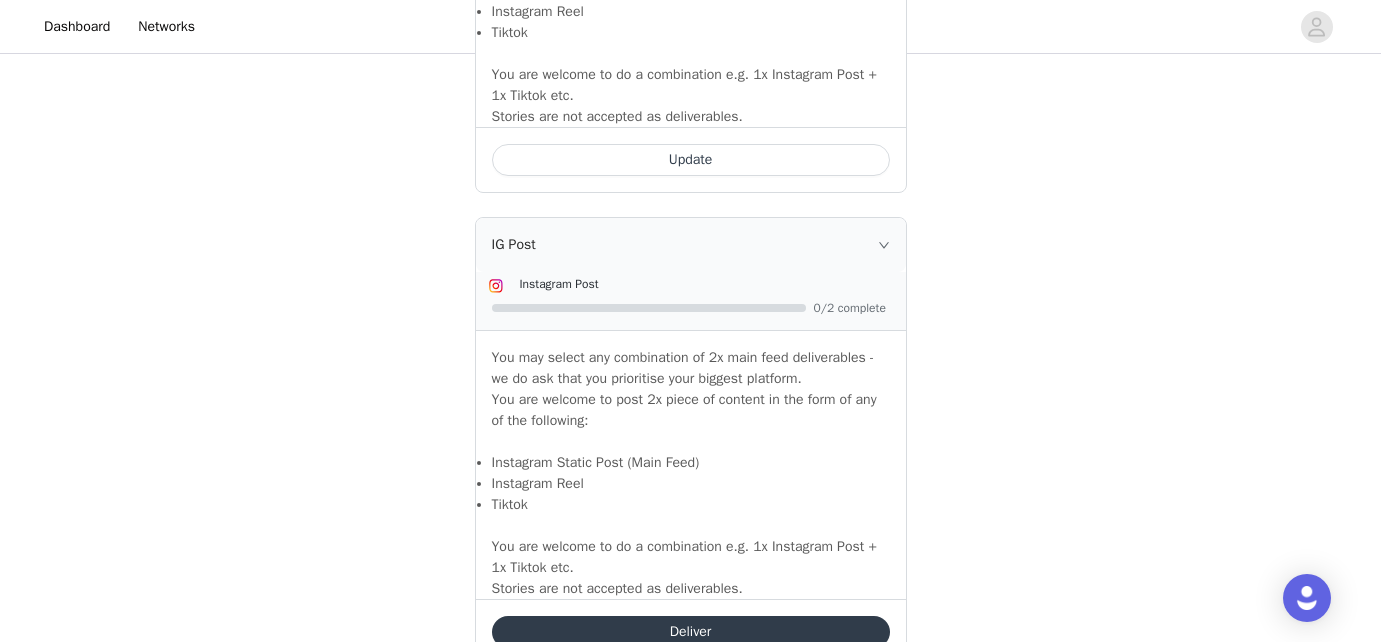 scroll, scrollTop: 1824, scrollLeft: 0, axis: vertical 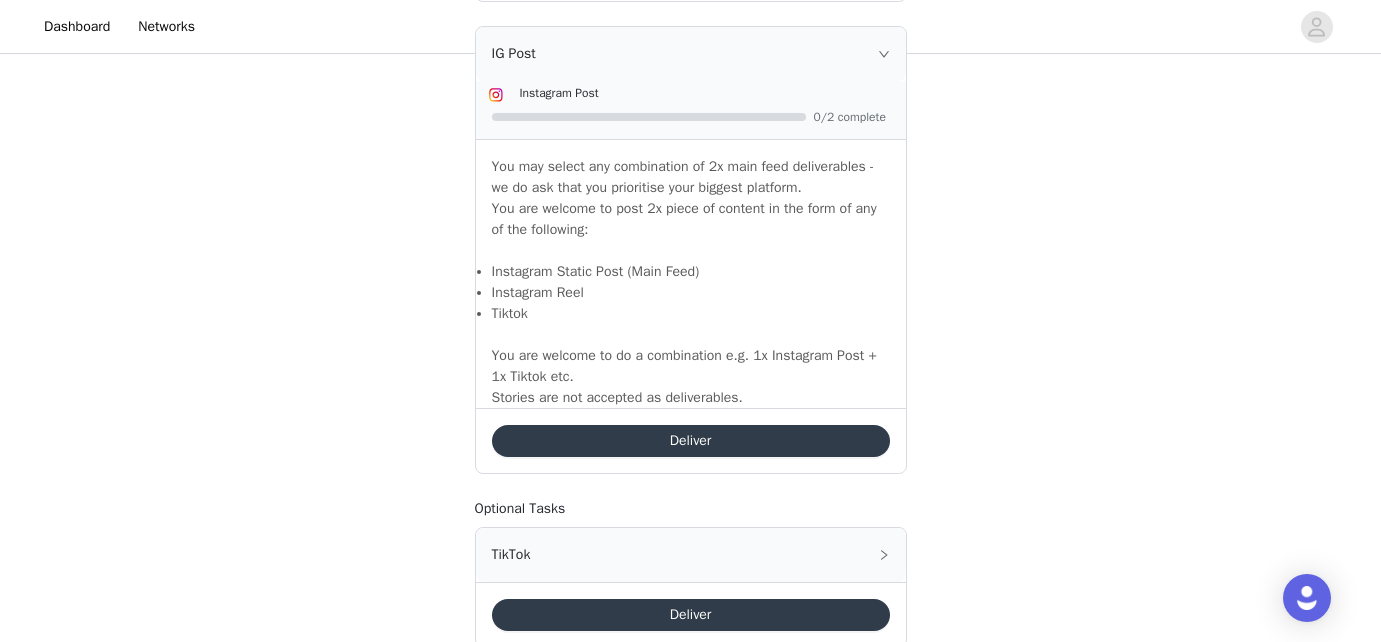 click on "Deliver" at bounding box center [691, 441] 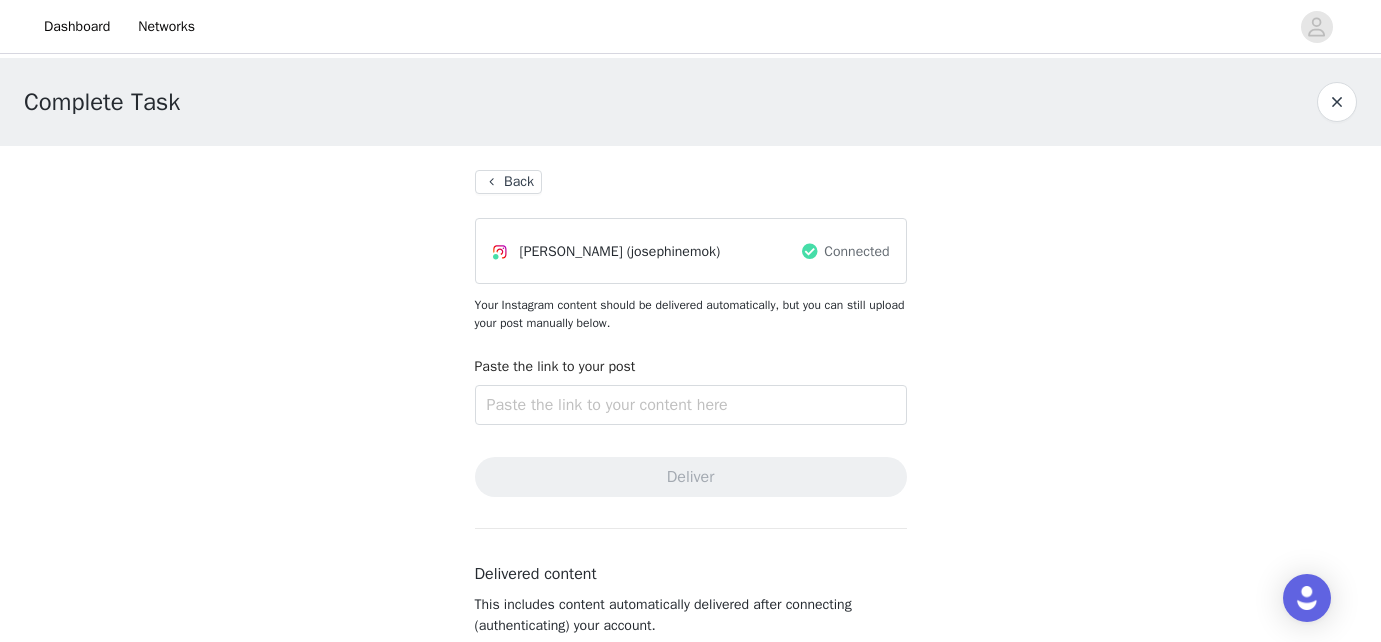 scroll, scrollTop: 7, scrollLeft: 0, axis: vertical 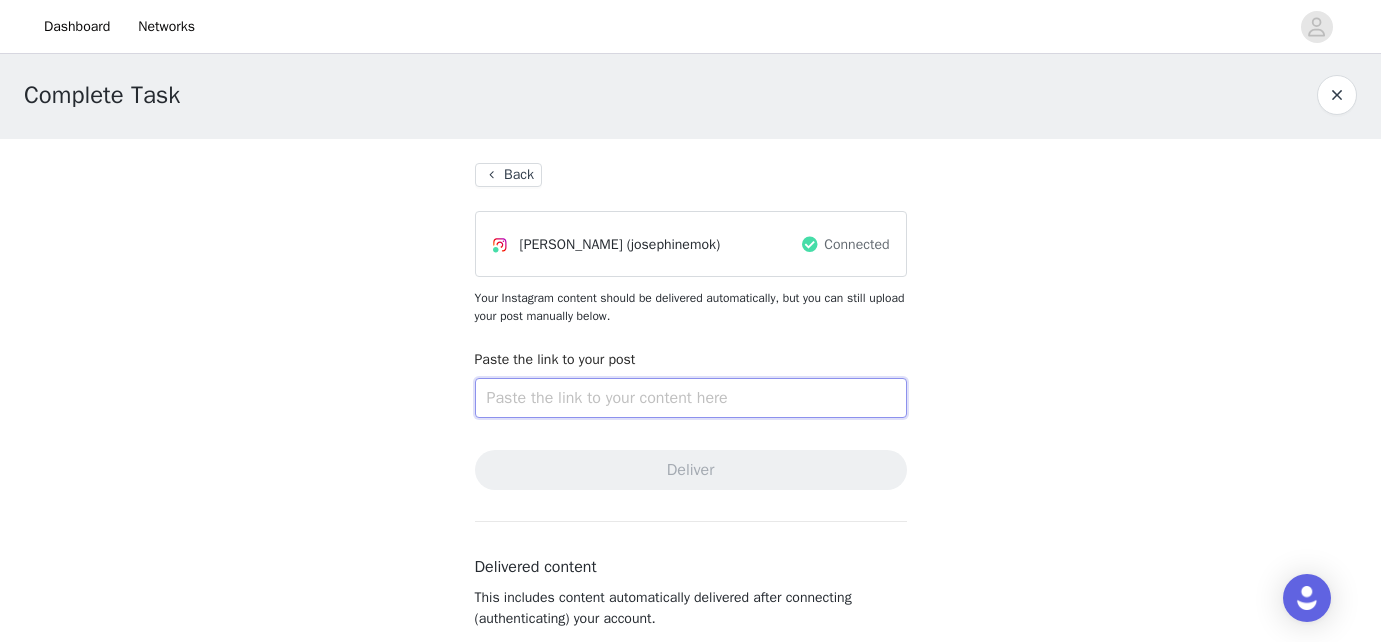 click at bounding box center (691, 398) 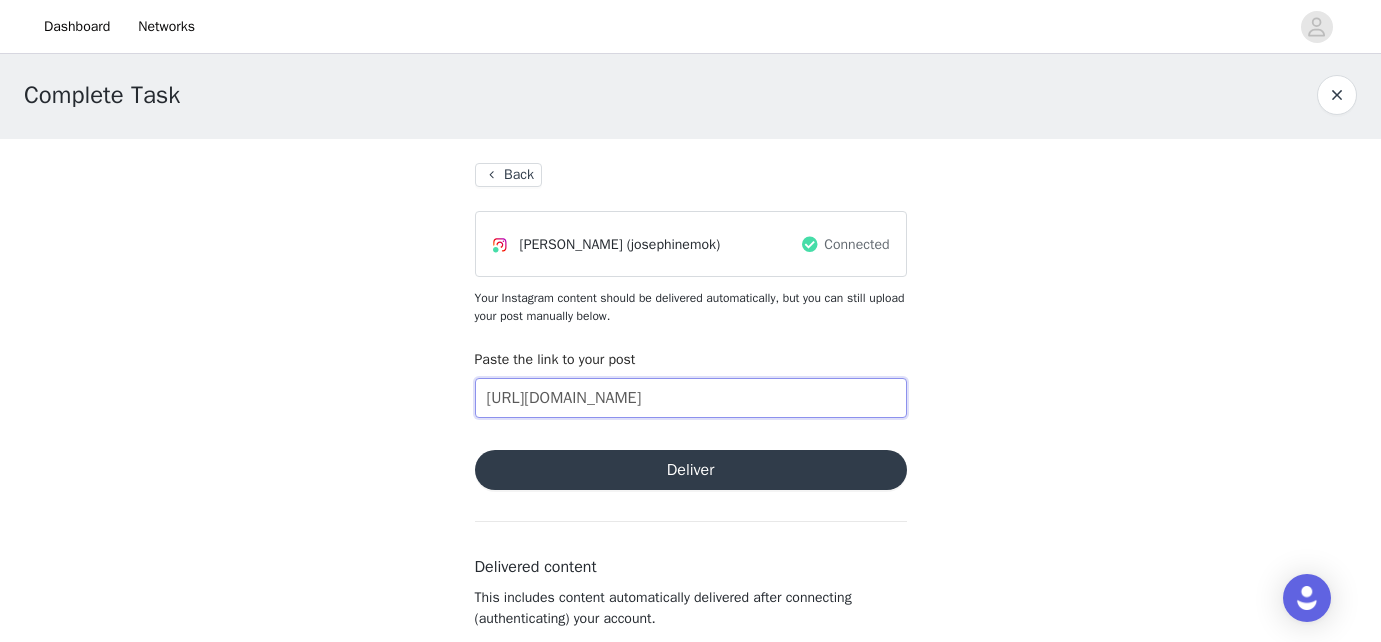 scroll, scrollTop: 0, scrollLeft: 130, axis: horizontal 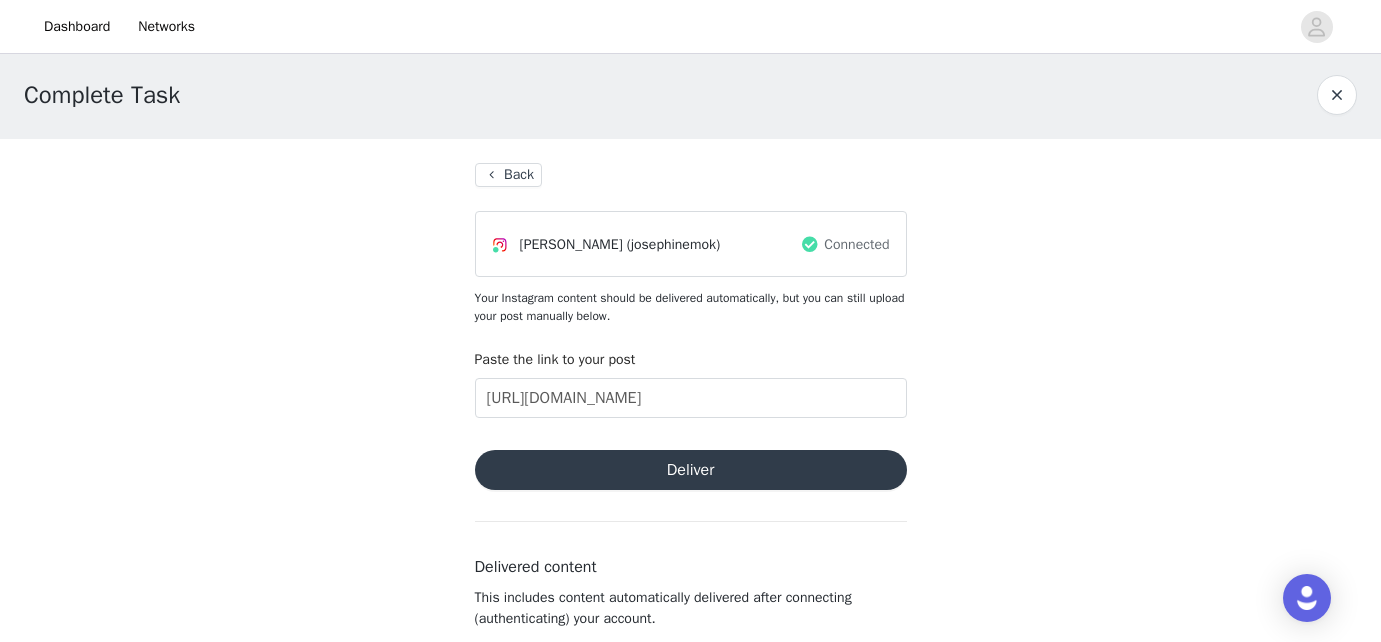 click on "Deliver" at bounding box center [691, 470] 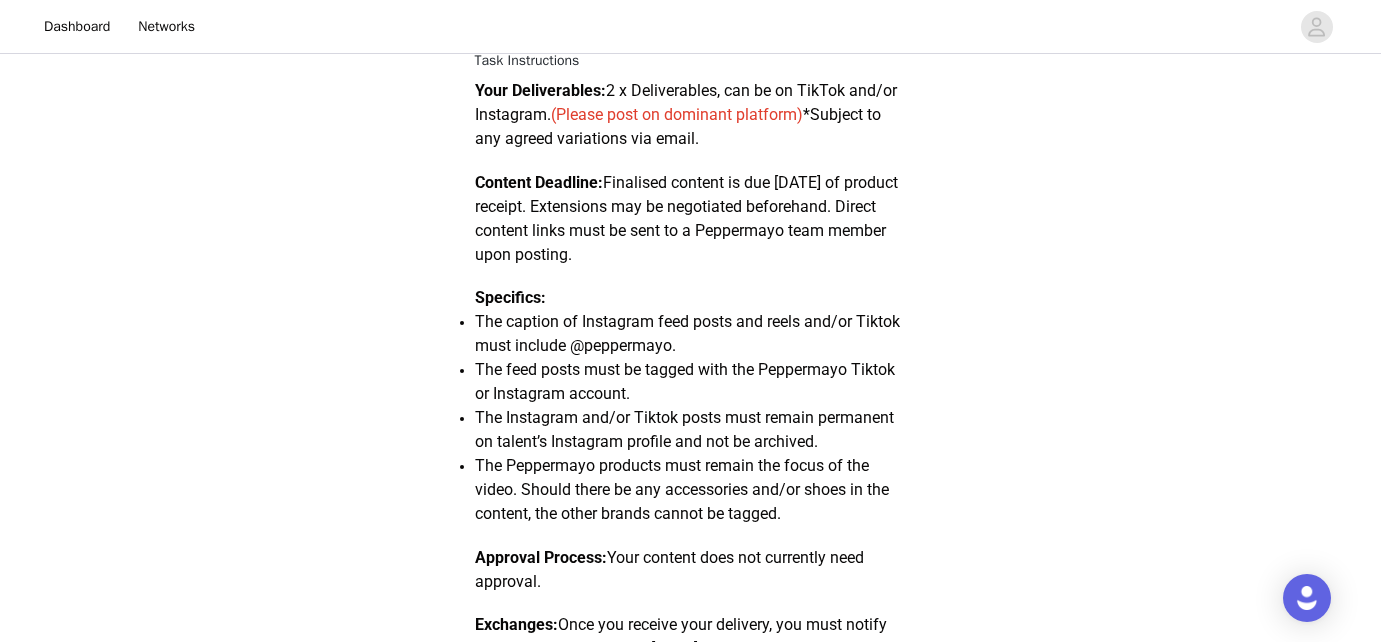 scroll, scrollTop: 0, scrollLeft: 0, axis: both 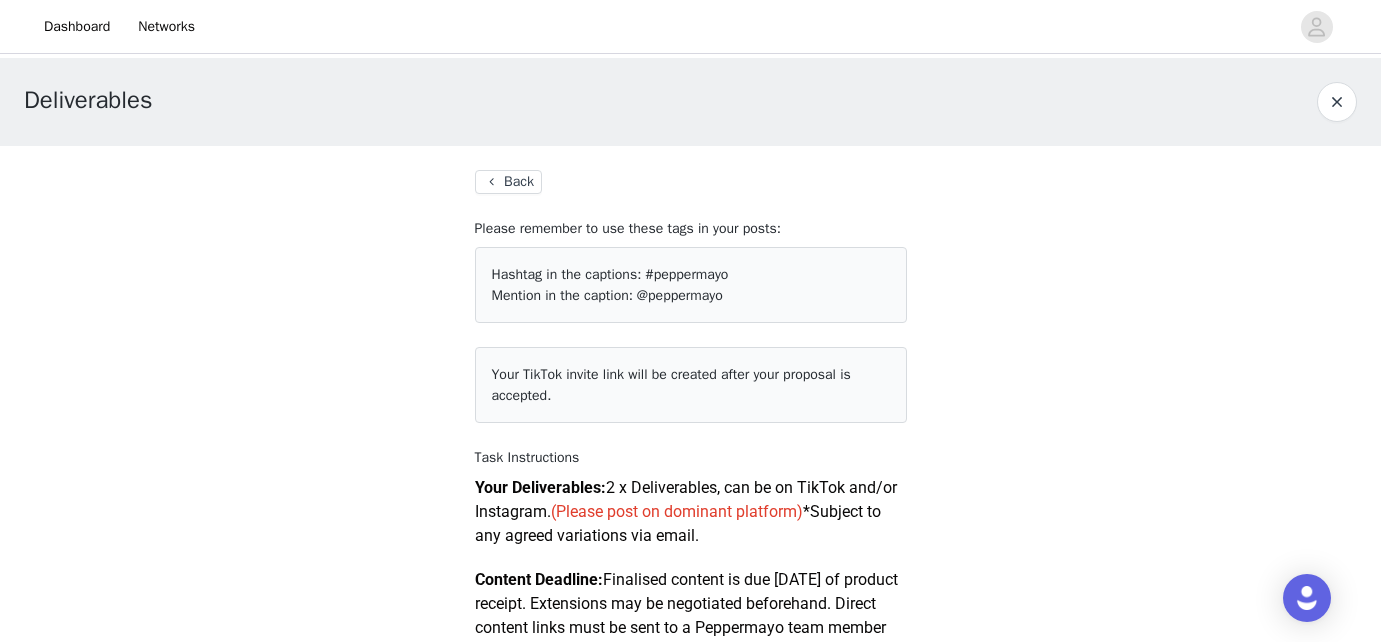 click on "Back" at bounding box center [508, 182] 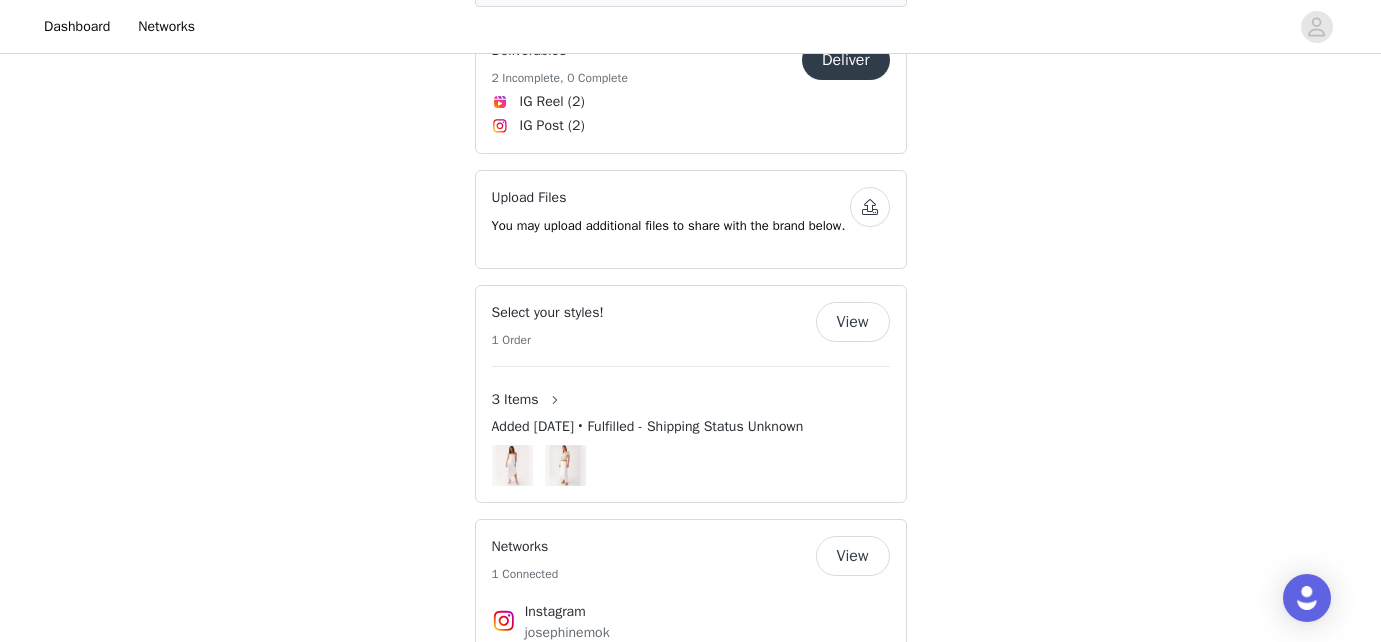 scroll, scrollTop: 1311, scrollLeft: 0, axis: vertical 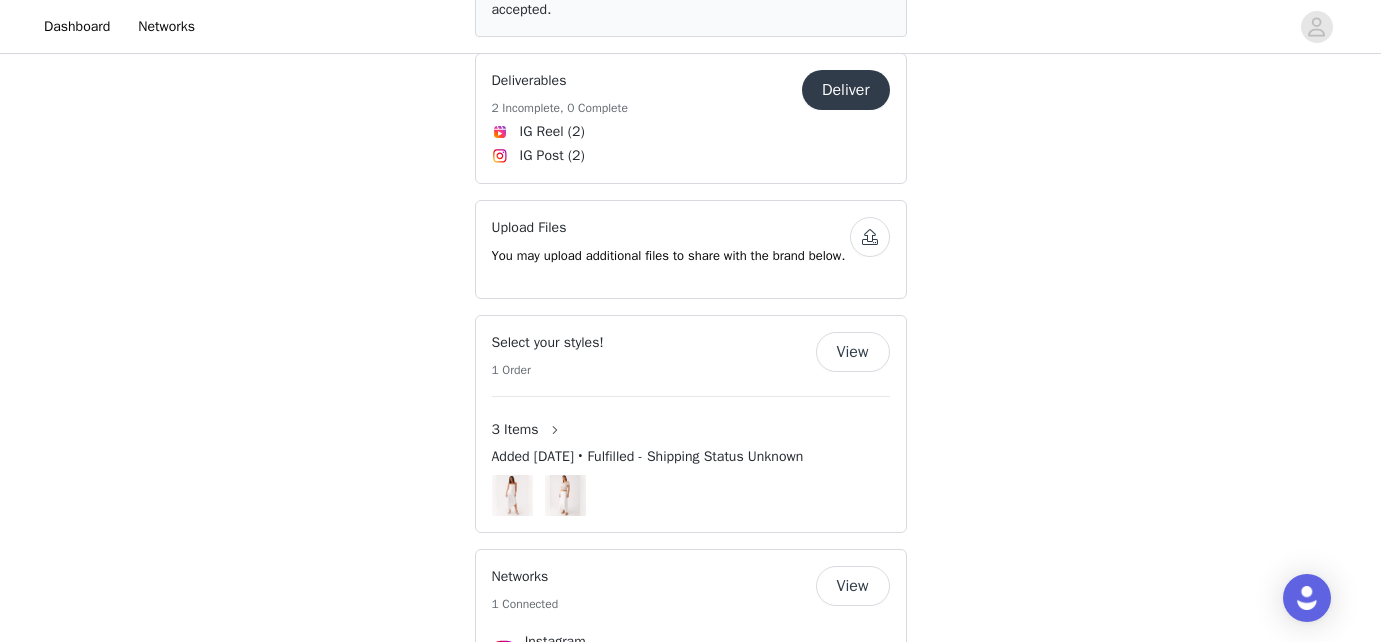 click on "Deliver" at bounding box center (846, 90) 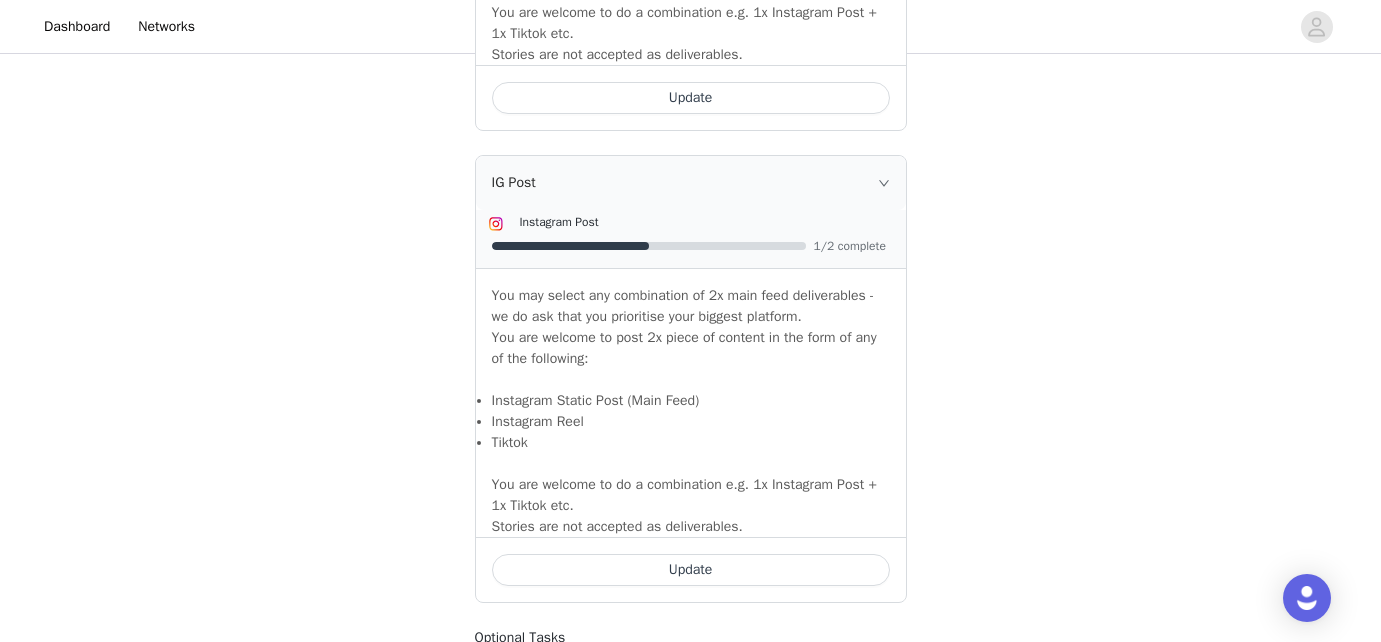 scroll, scrollTop: 1698, scrollLeft: 0, axis: vertical 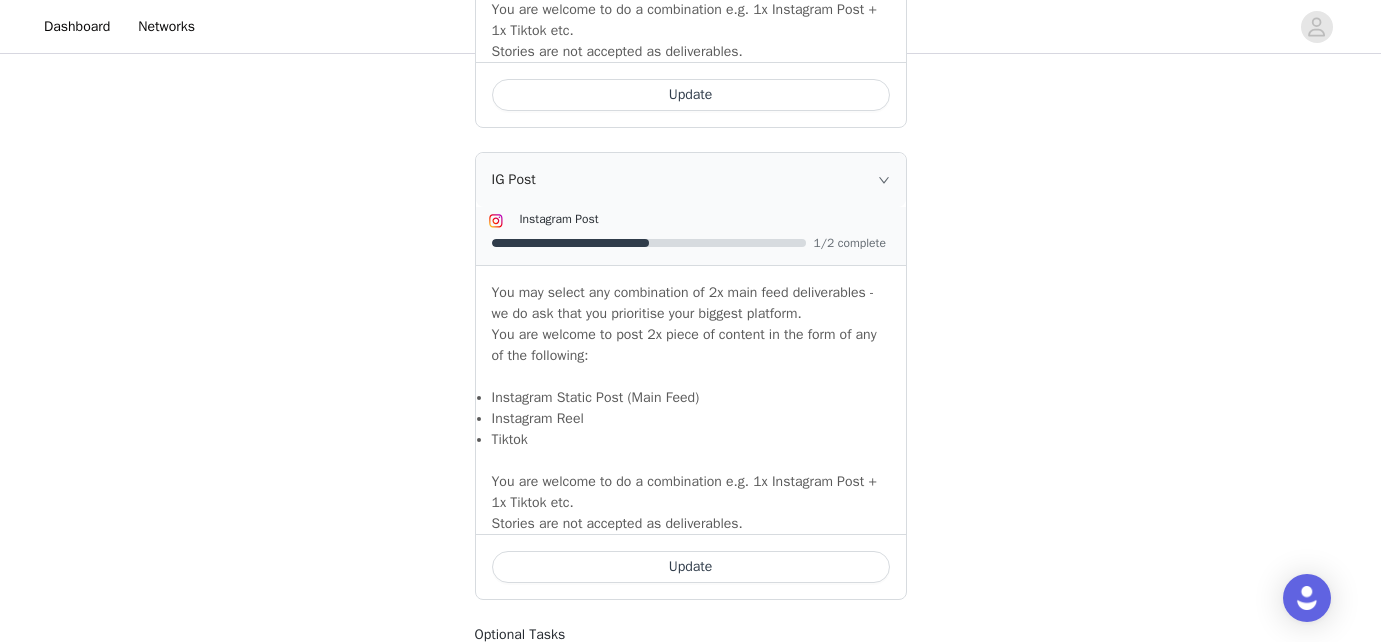 click on "Update" at bounding box center (691, 567) 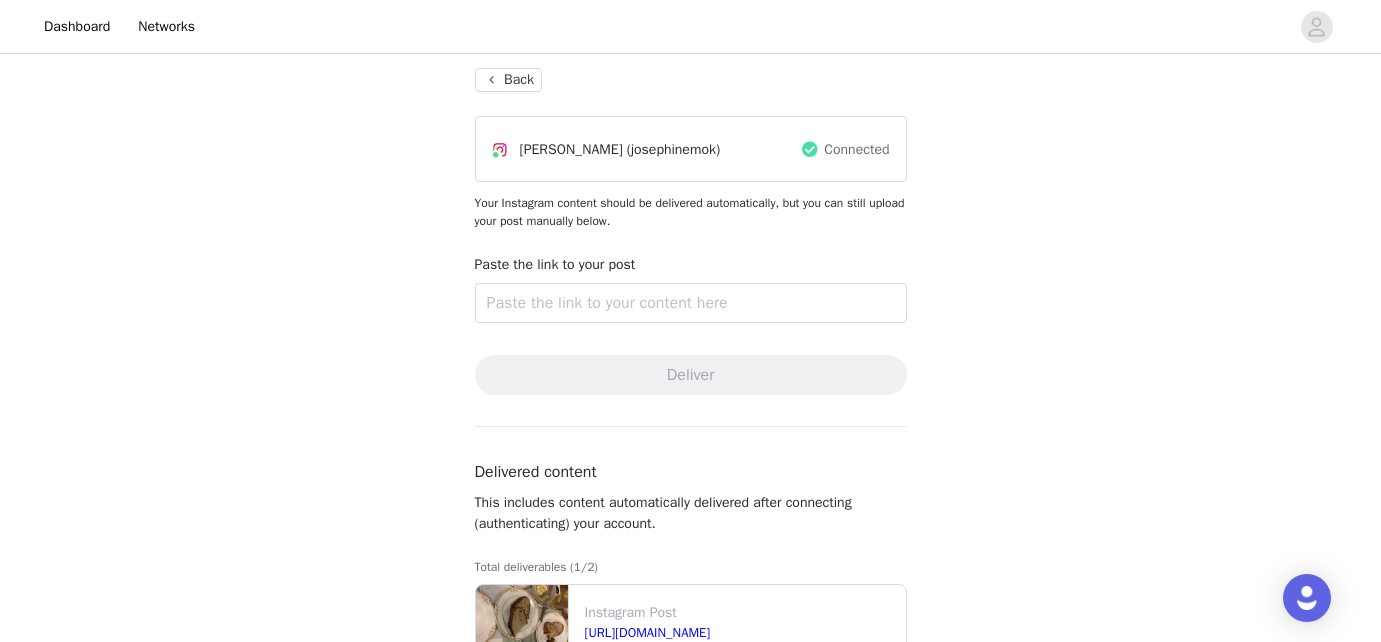 scroll, scrollTop: 105, scrollLeft: 0, axis: vertical 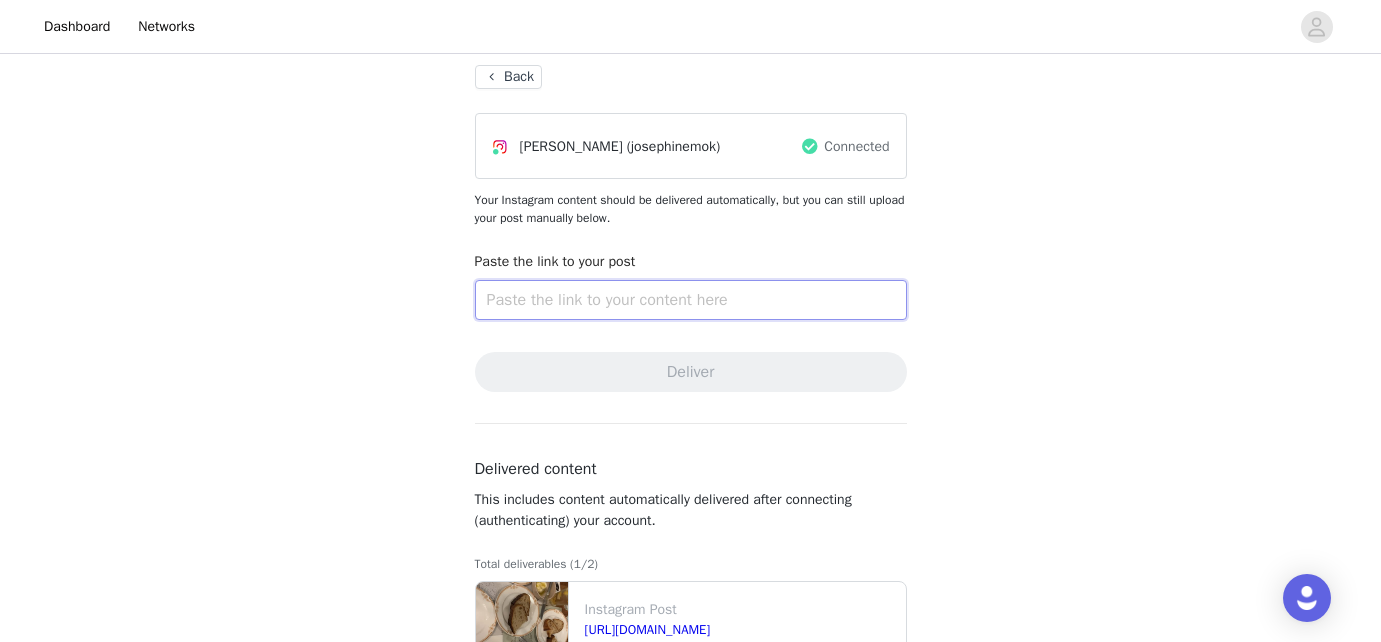 click at bounding box center (691, 300) 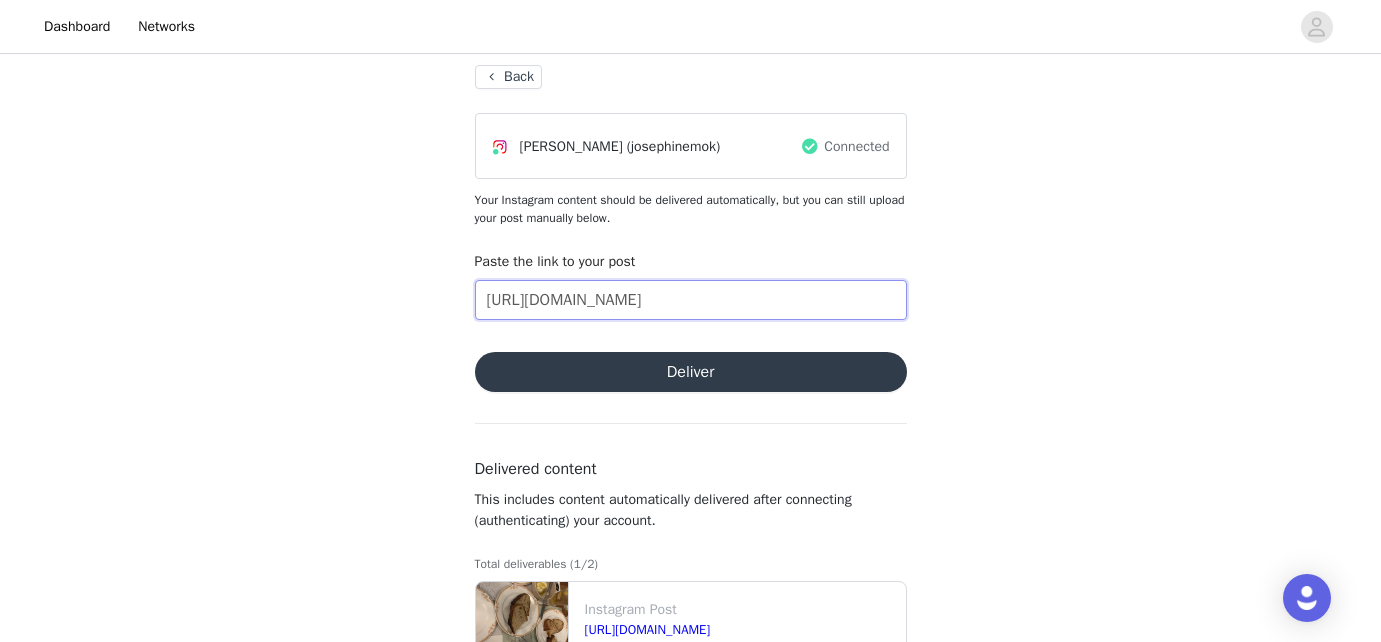 scroll, scrollTop: 0, scrollLeft: 130, axis: horizontal 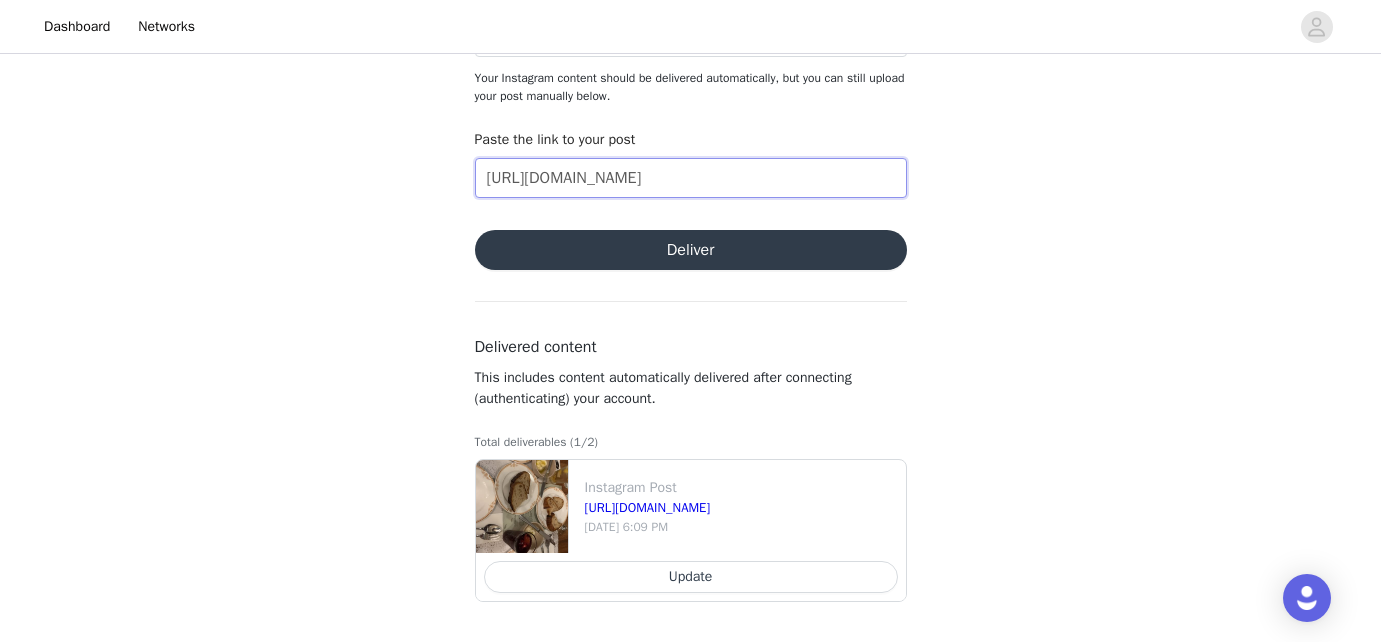 type on "[URL][DOMAIN_NAME]" 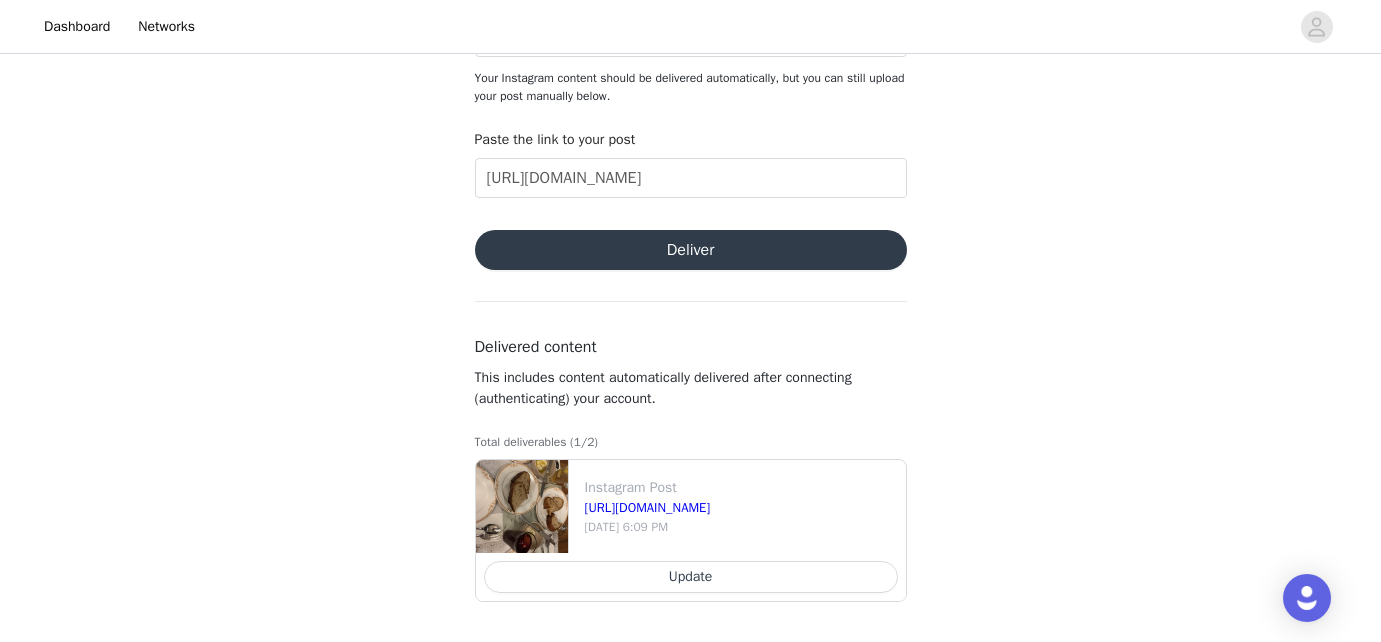 click on "Deliver" at bounding box center [691, 250] 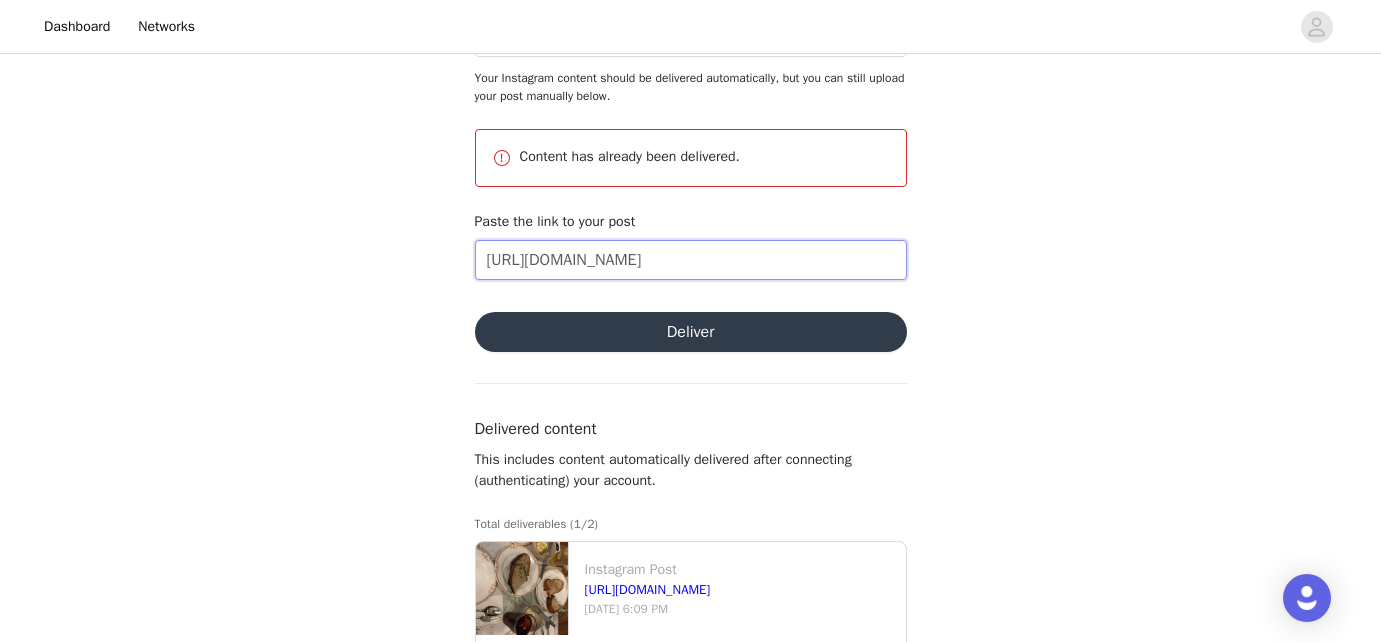 click on "[URL][DOMAIN_NAME]" at bounding box center [691, 260] 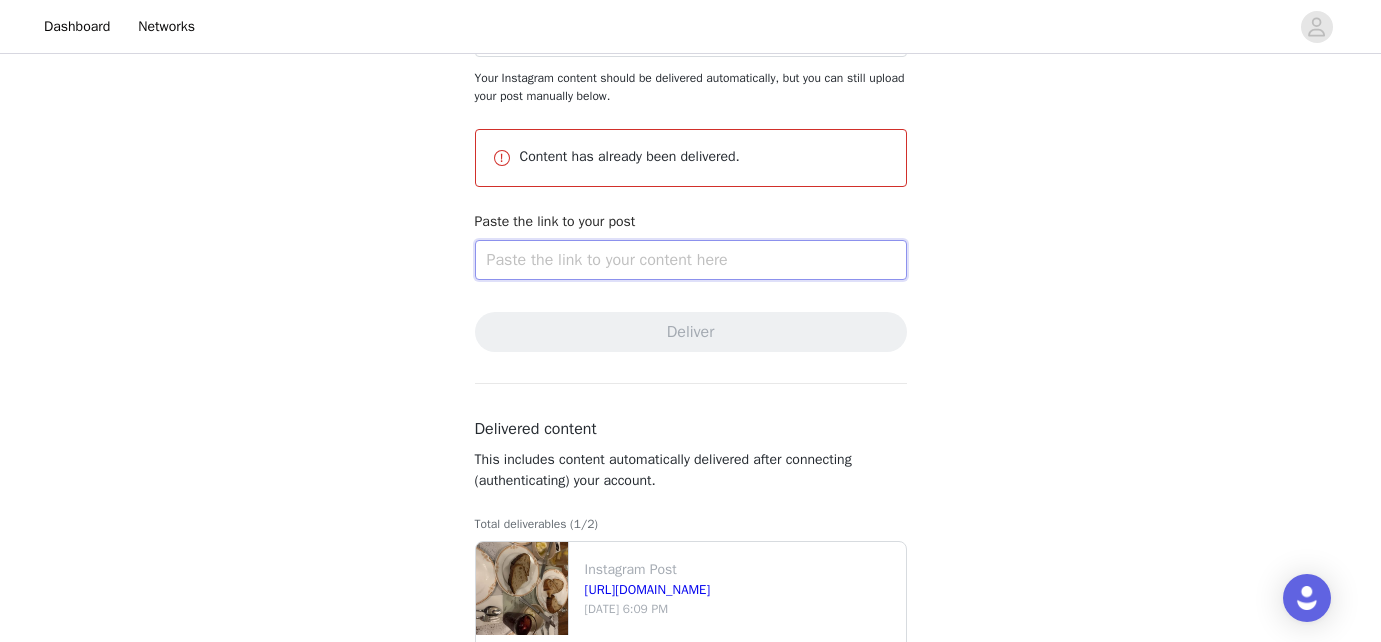 type 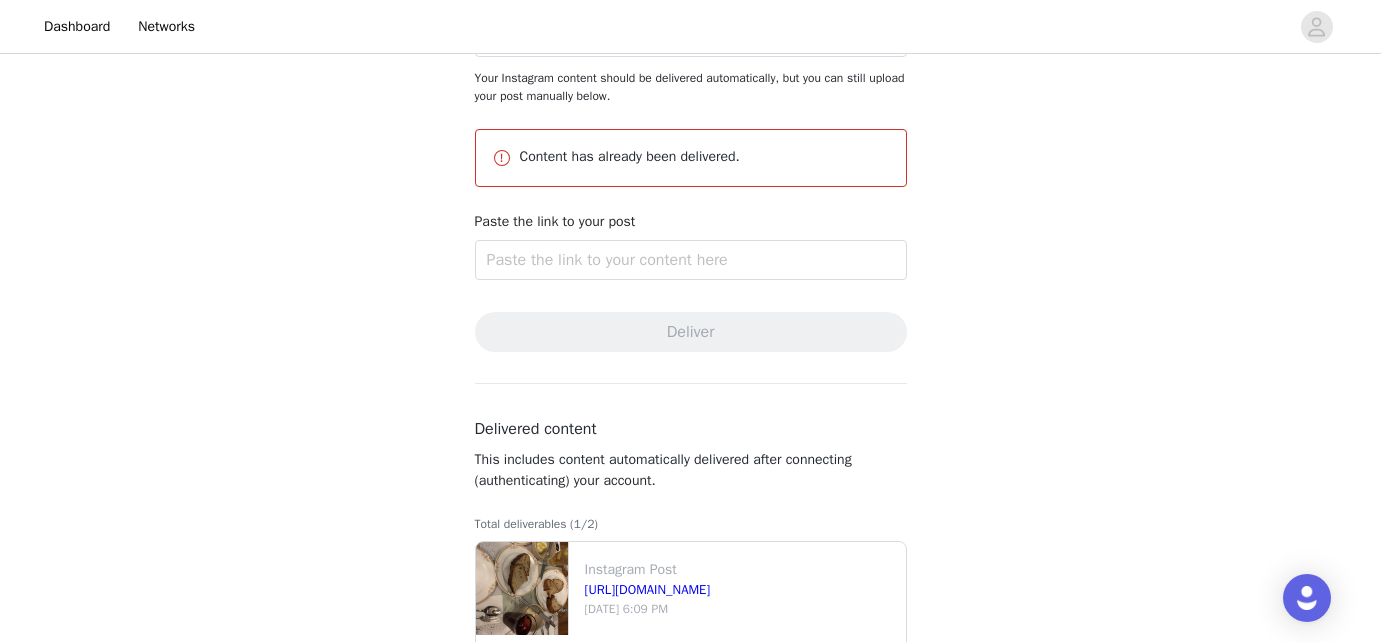 click on "Complete Task
Back
[PERSON_NAME]
(josephinemok)
Connected
Your Instagram content should be delivered automatically, but
you can still upload your post manually below.
Content has already been delivered.     Paste the link to your post     Deliver     Delivered content
This includes content automatically delivered after connecting (authenticating) your account.
Total deliverables (1/2)     Instagram Post   [URL][DOMAIN_NAME]   [DATE] 6:09 PM     Update" at bounding box center (690, 277) 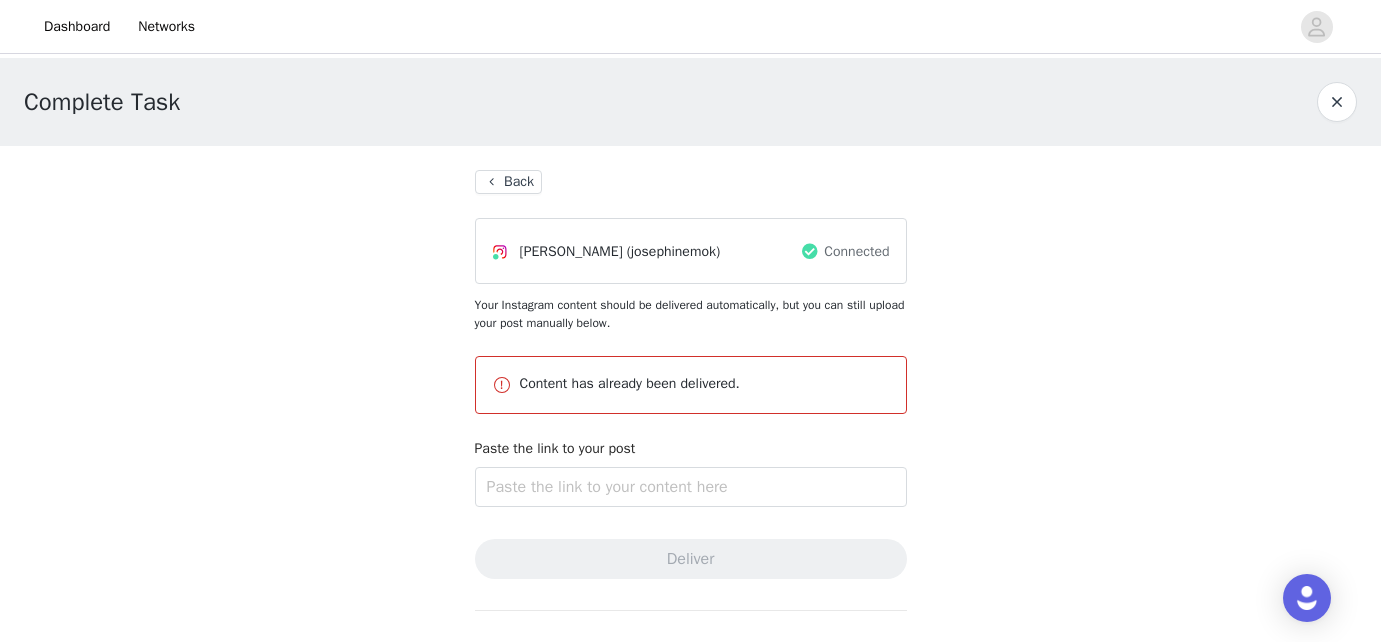 click on "Back" at bounding box center (508, 182) 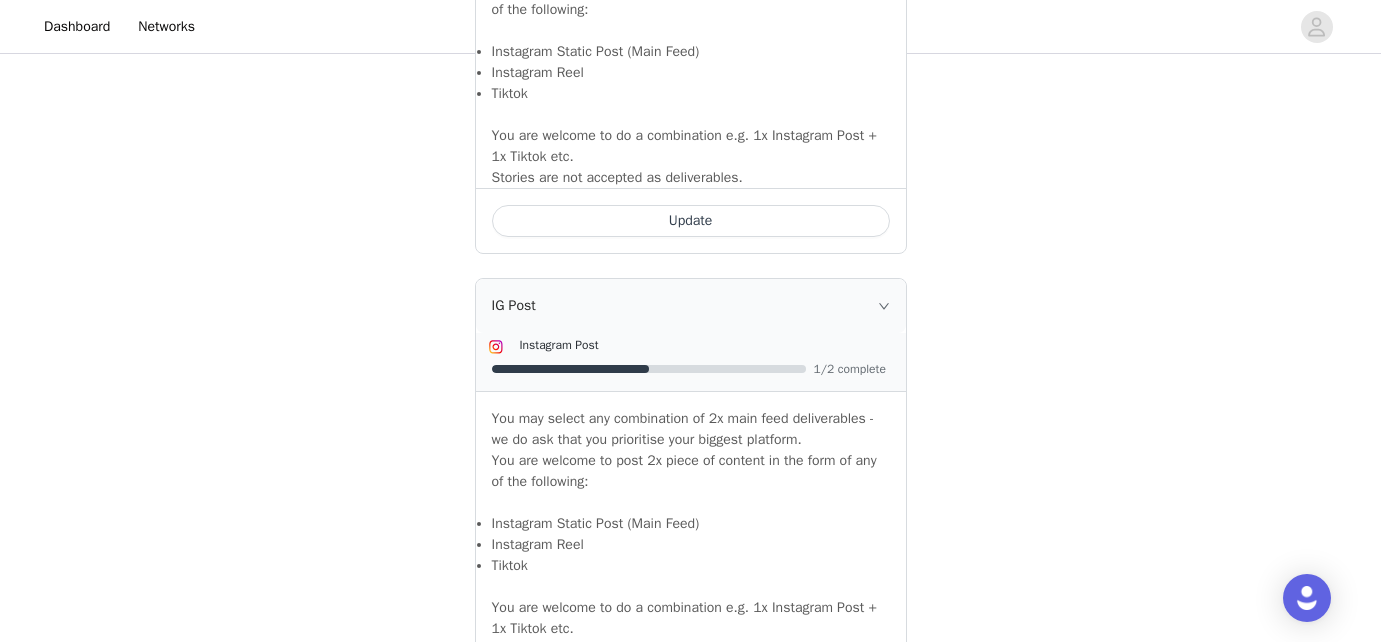 scroll, scrollTop: 1279, scrollLeft: 0, axis: vertical 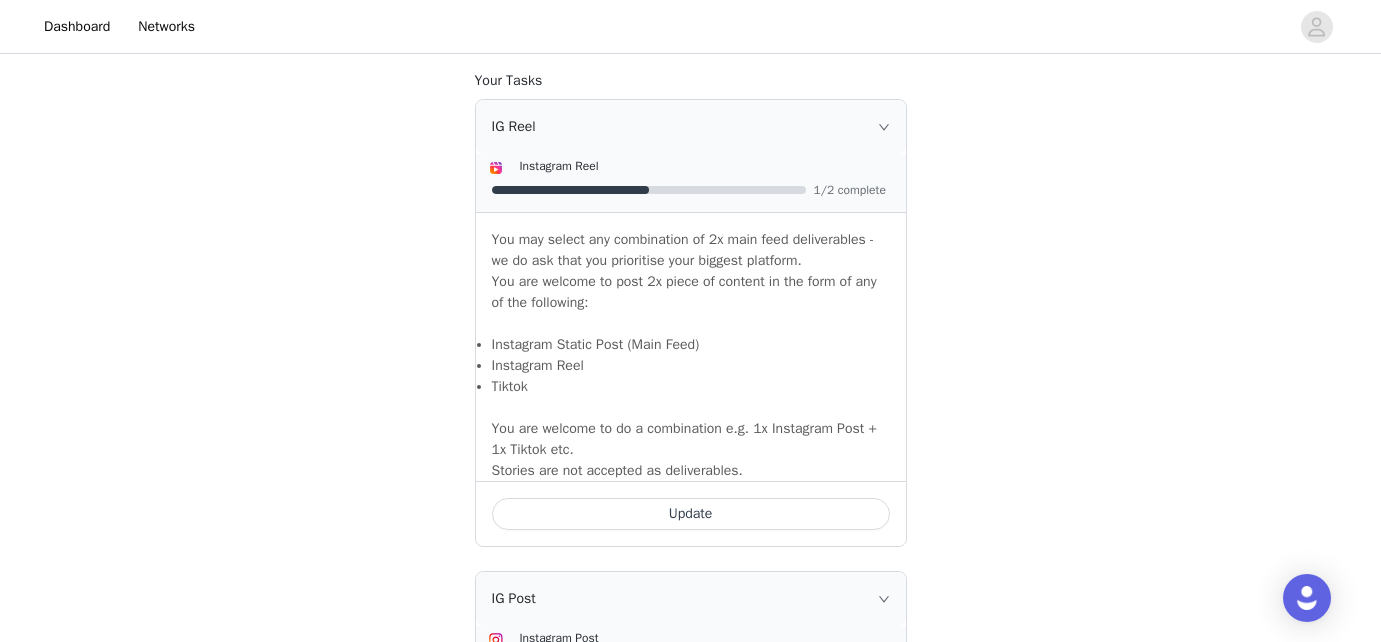 click on "Update" at bounding box center [691, 514] 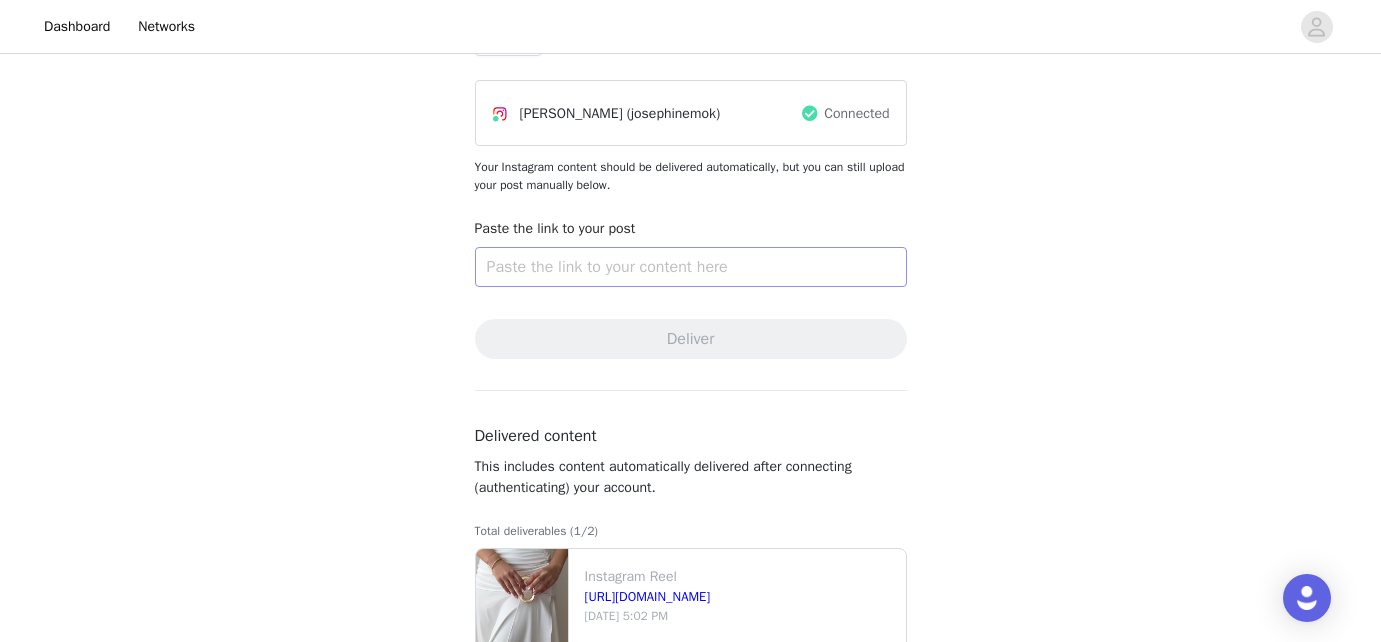 scroll, scrollTop: 139, scrollLeft: 0, axis: vertical 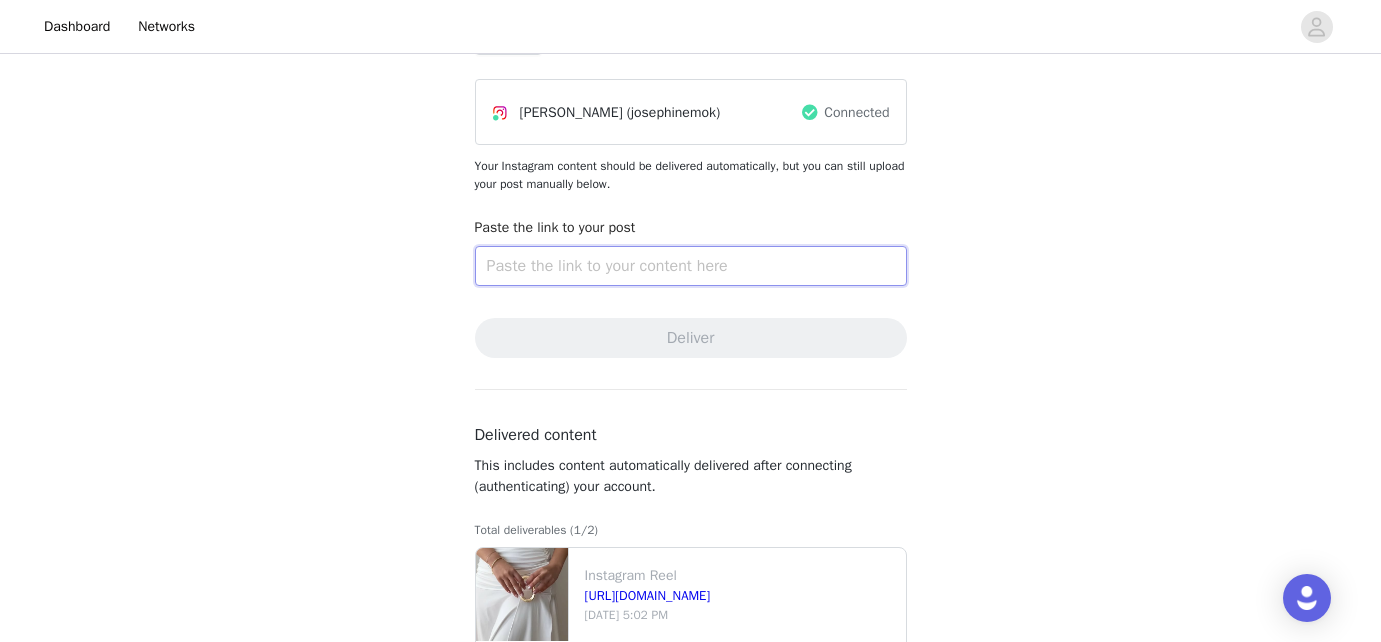 click at bounding box center [691, 266] 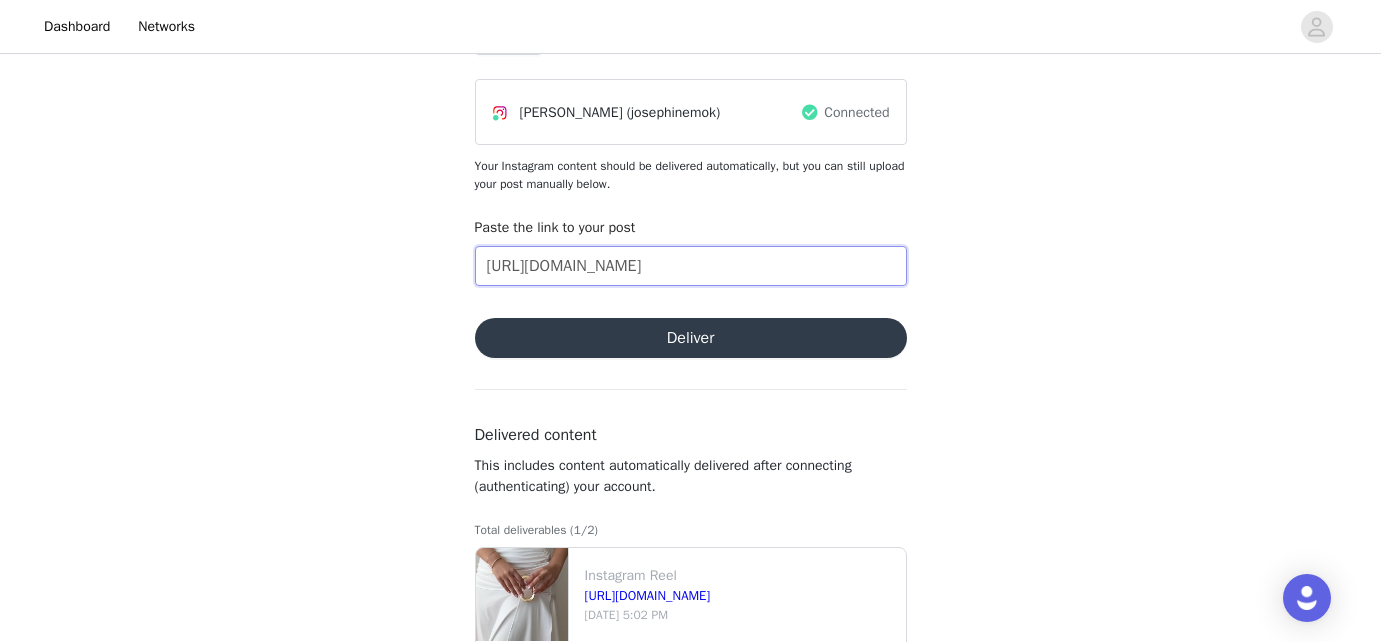 scroll, scrollTop: 0, scrollLeft: 130, axis: horizontal 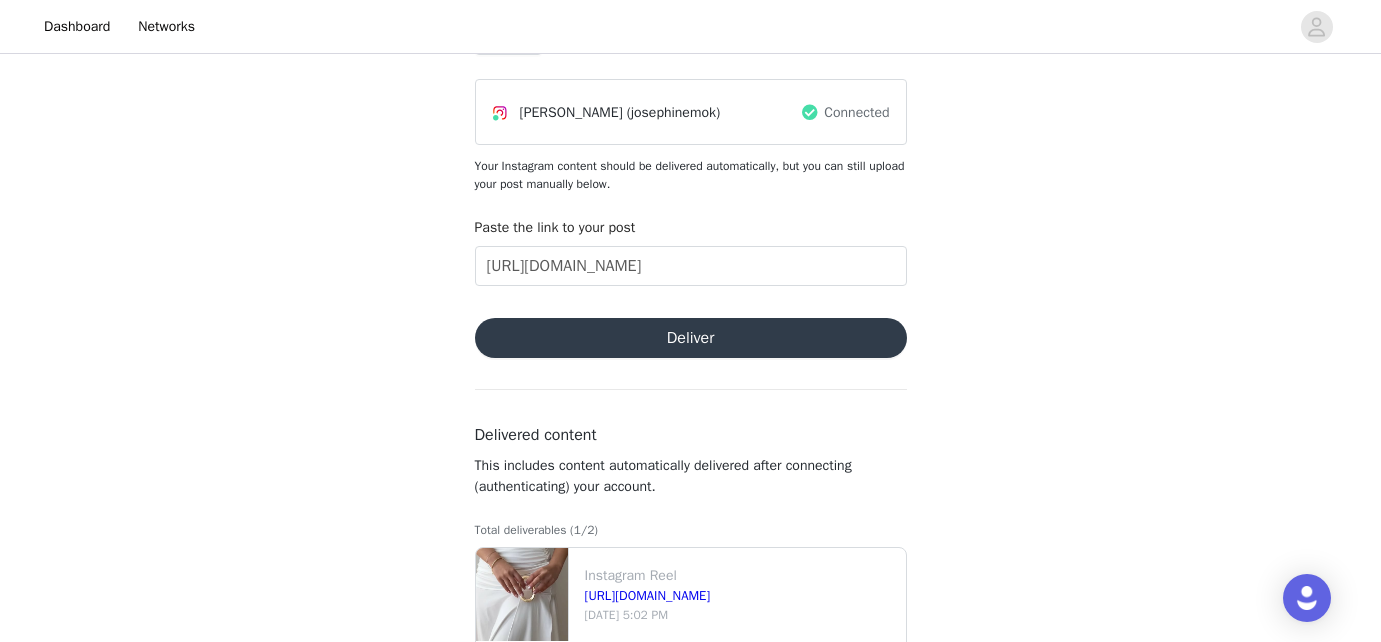click on "Back
[PERSON_NAME]
(josephinemok)
Connected
Your Instagram content should be delivered automatically, but
you can still upload your post manually below.
Paste the link to your post [URL][DOMAIN_NAME]     Deliver     Delivered content
This includes content automatically delivered after connecting (authenticating) your account.
Total deliverables (1/2)     Instagram Reel   [URL][DOMAIN_NAME]   [DATE] 5:02 PM     Update" at bounding box center (691, 368) 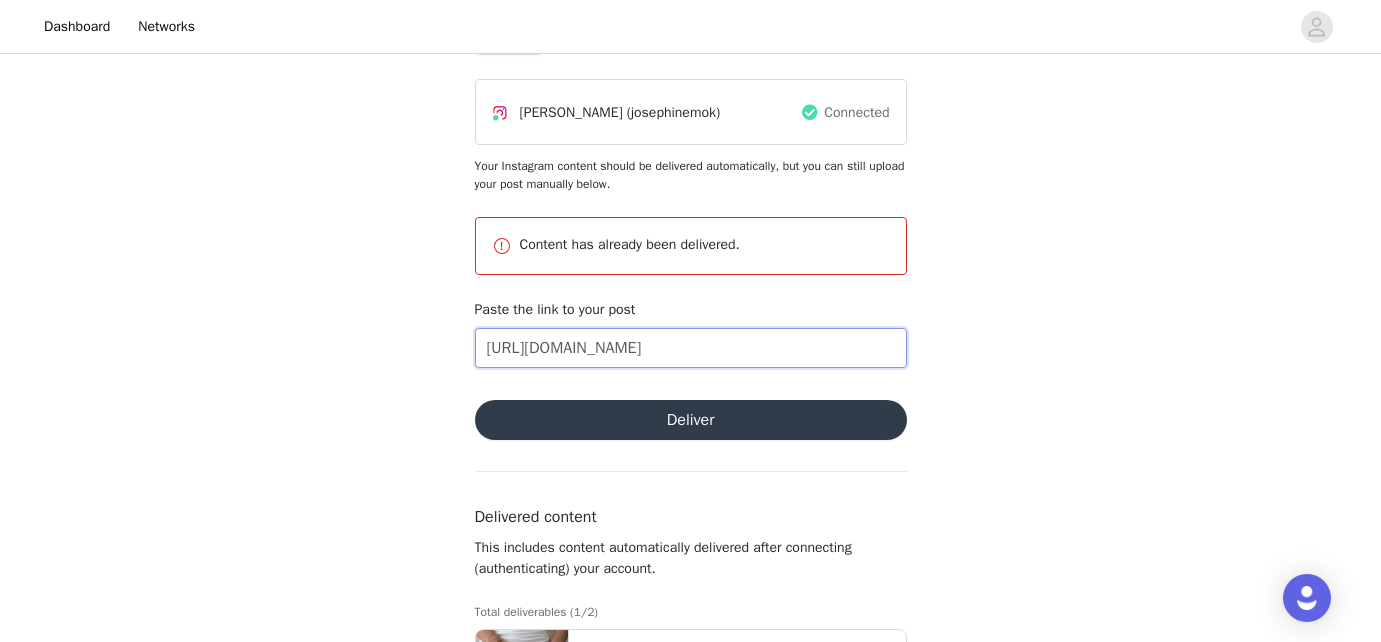 click on "[URL][DOMAIN_NAME]" at bounding box center (691, 348) 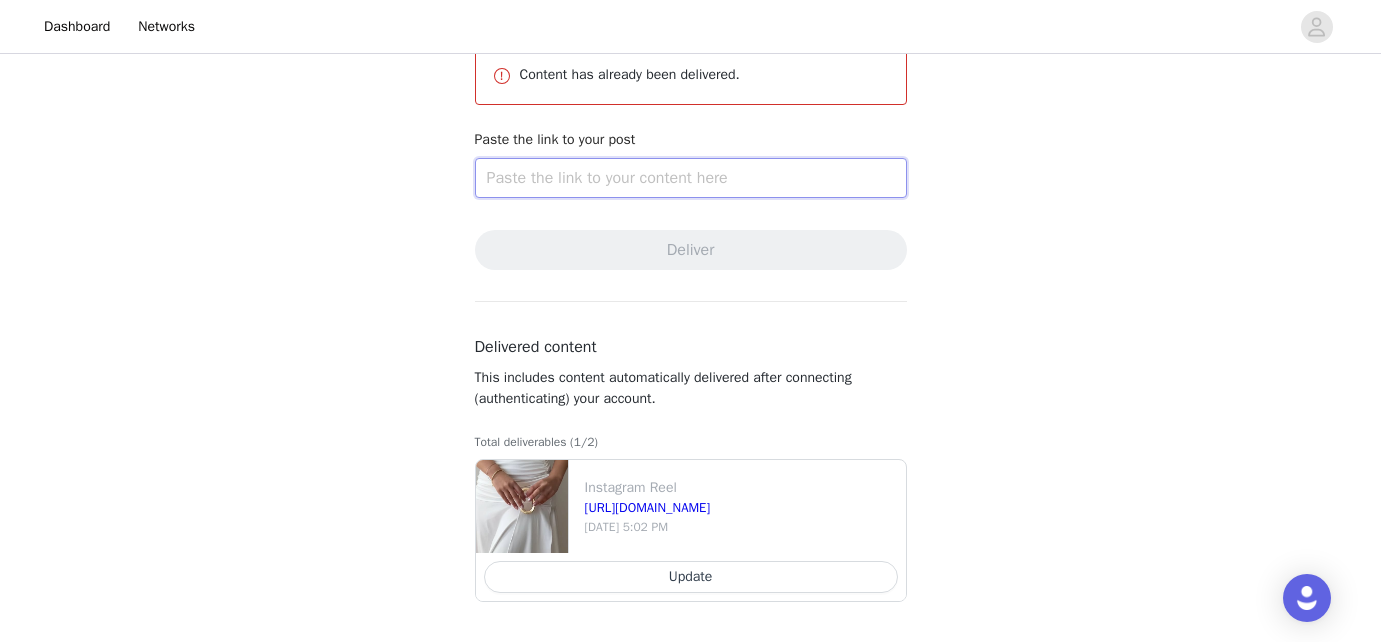 scroll, scrollTop: 0, scrollLeft: 0, axis: both 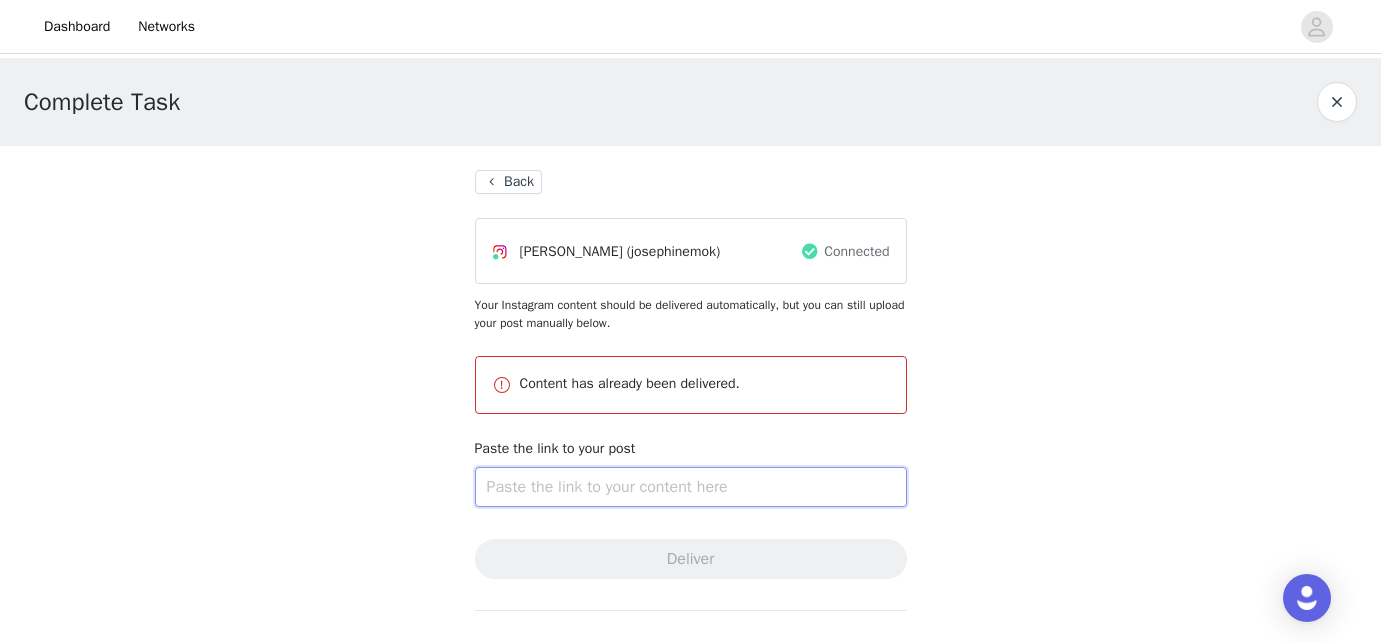 type 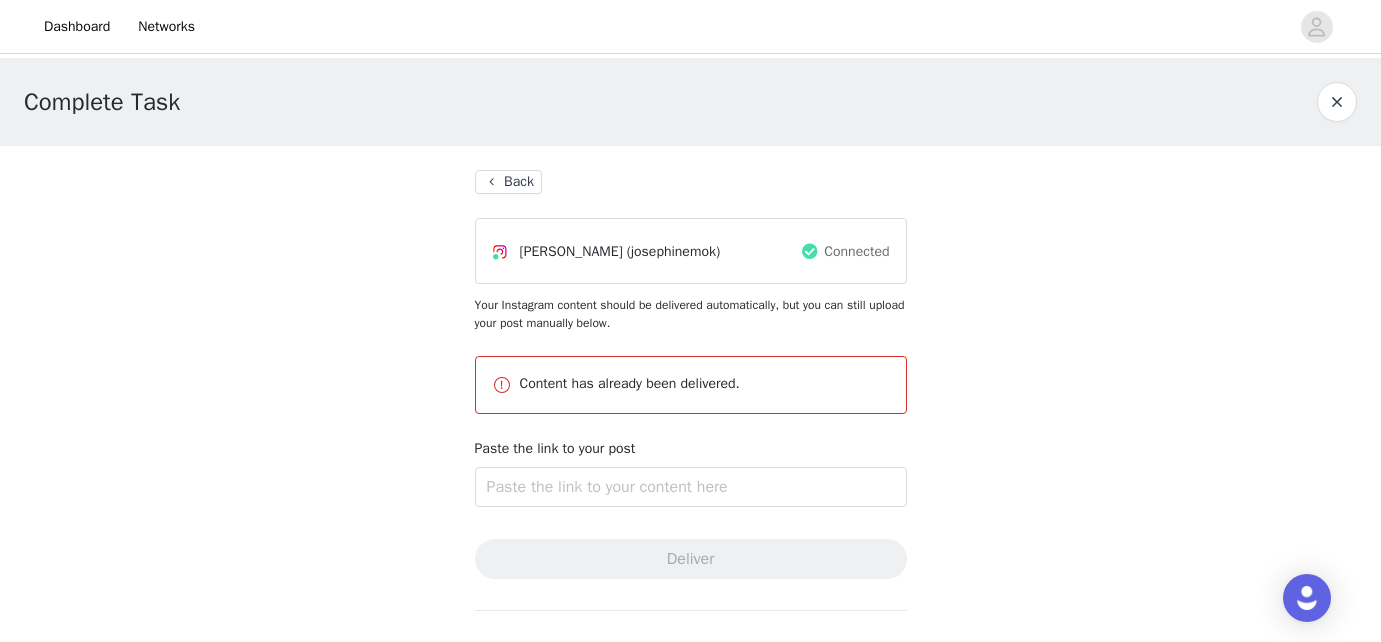click on "Back" at bounding box center [508, 182] 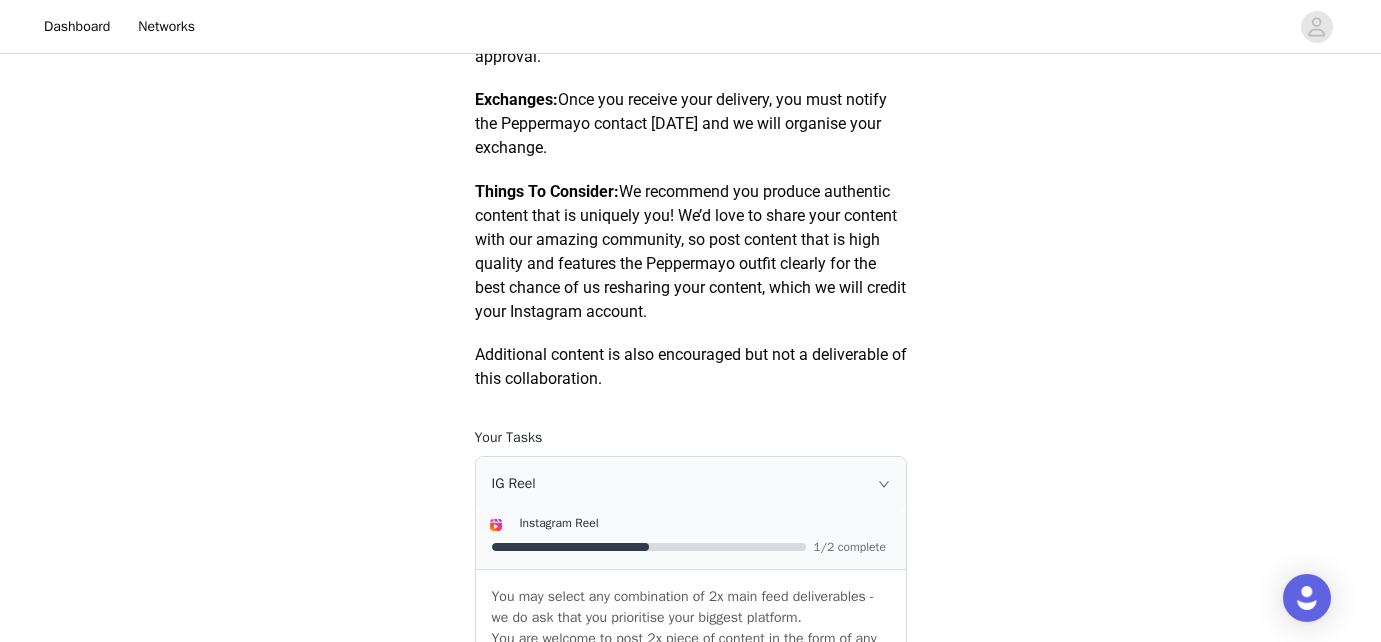 scroll, scrollTop: 0, scrollLeft: 0, axis: both 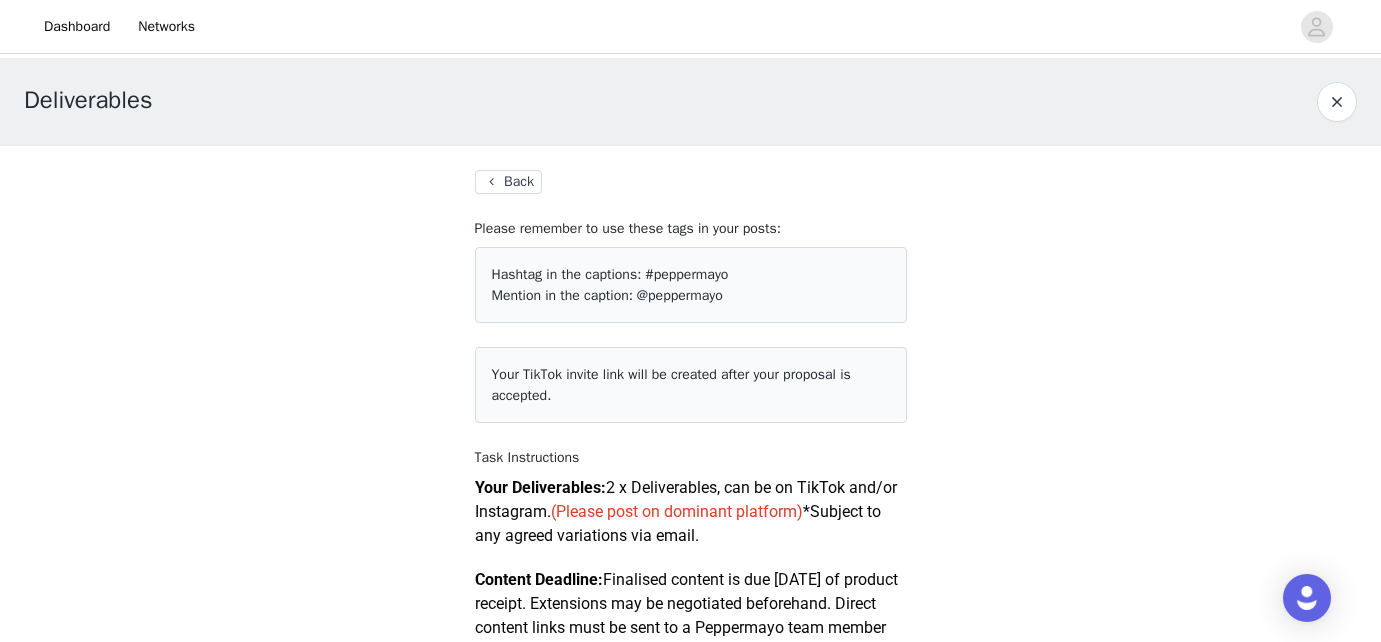 click on "Back" at bounding box center [508, 182] 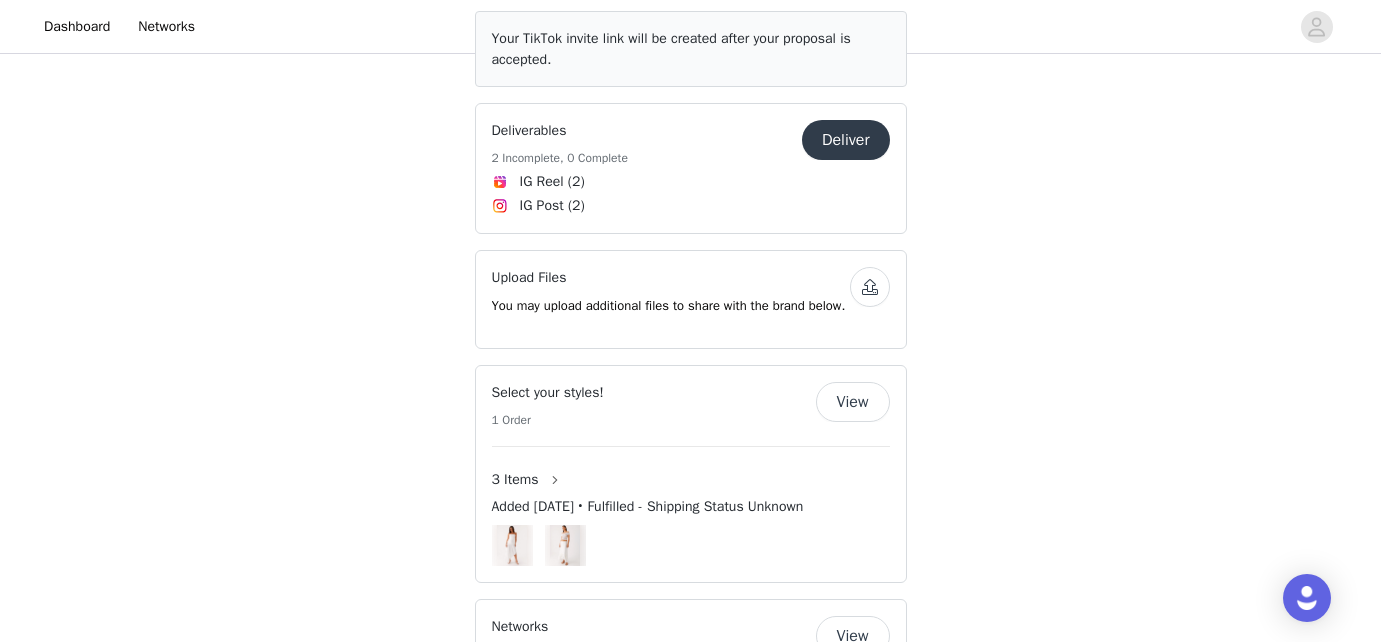 scroll, scrollTop: 1139, scrollLeft: 0, axis: vertical 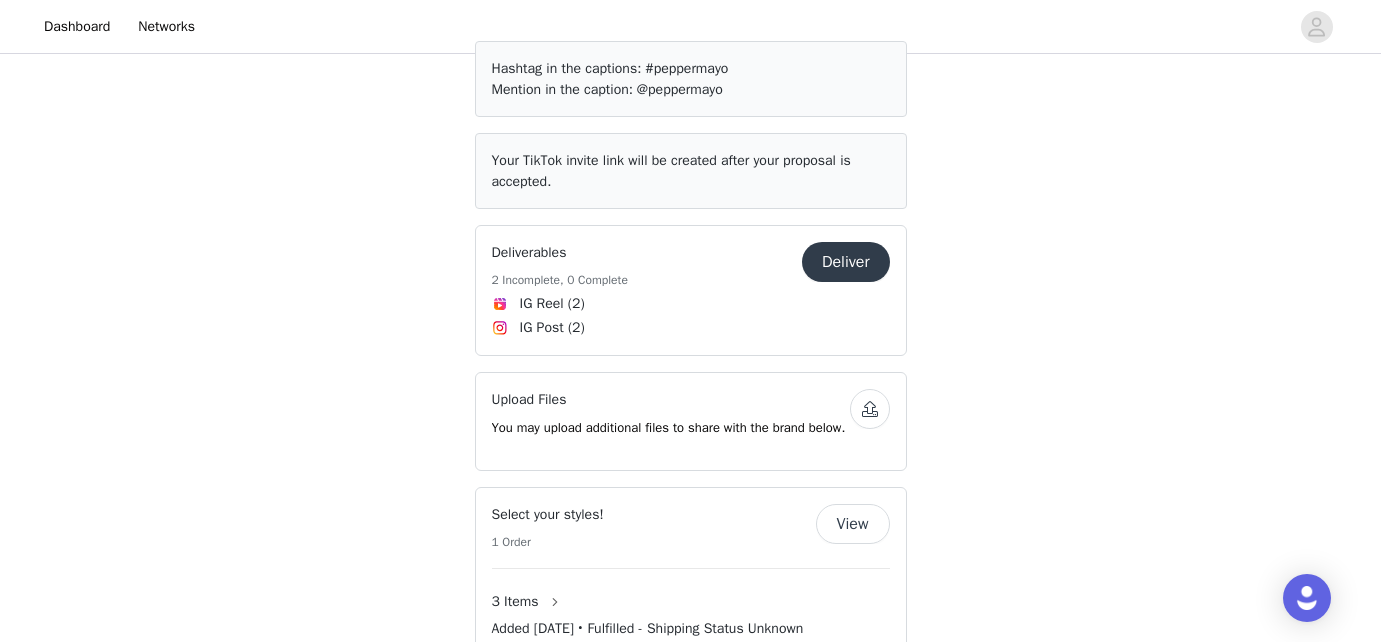 click on "Deliver" at bounding box center [846, 262] 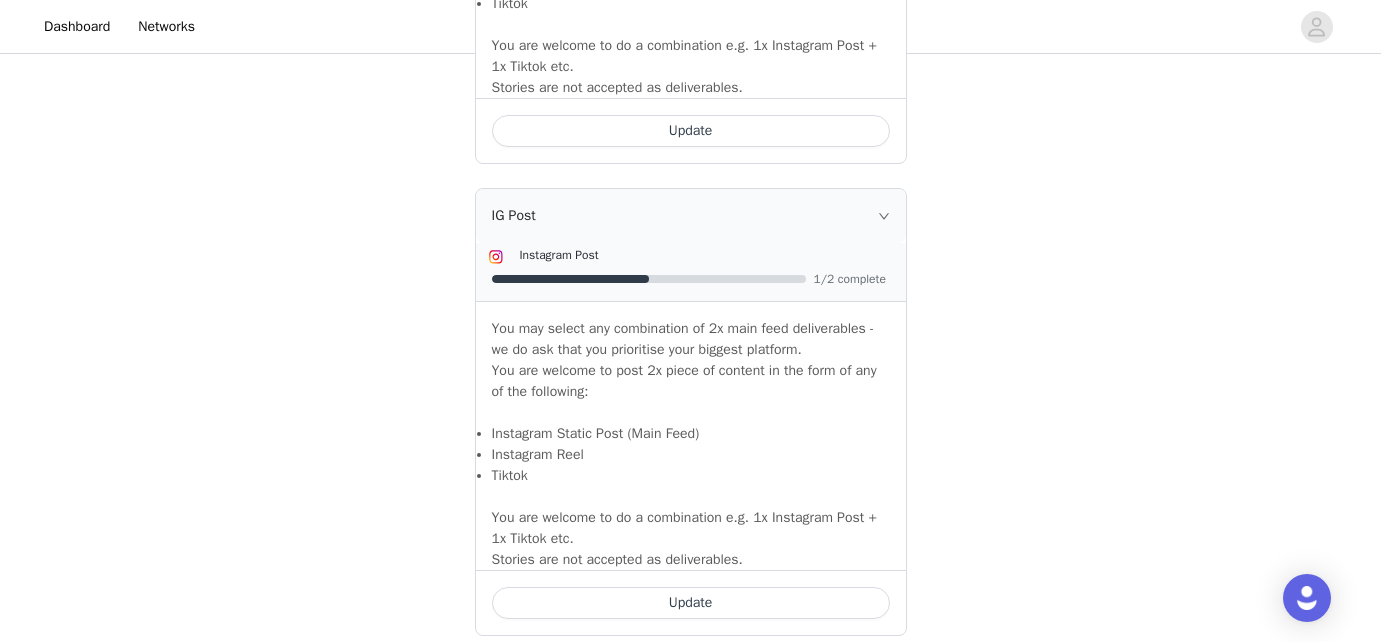 scroll, scrollTop: 1877, scrollLeft: 0, axis: vertical 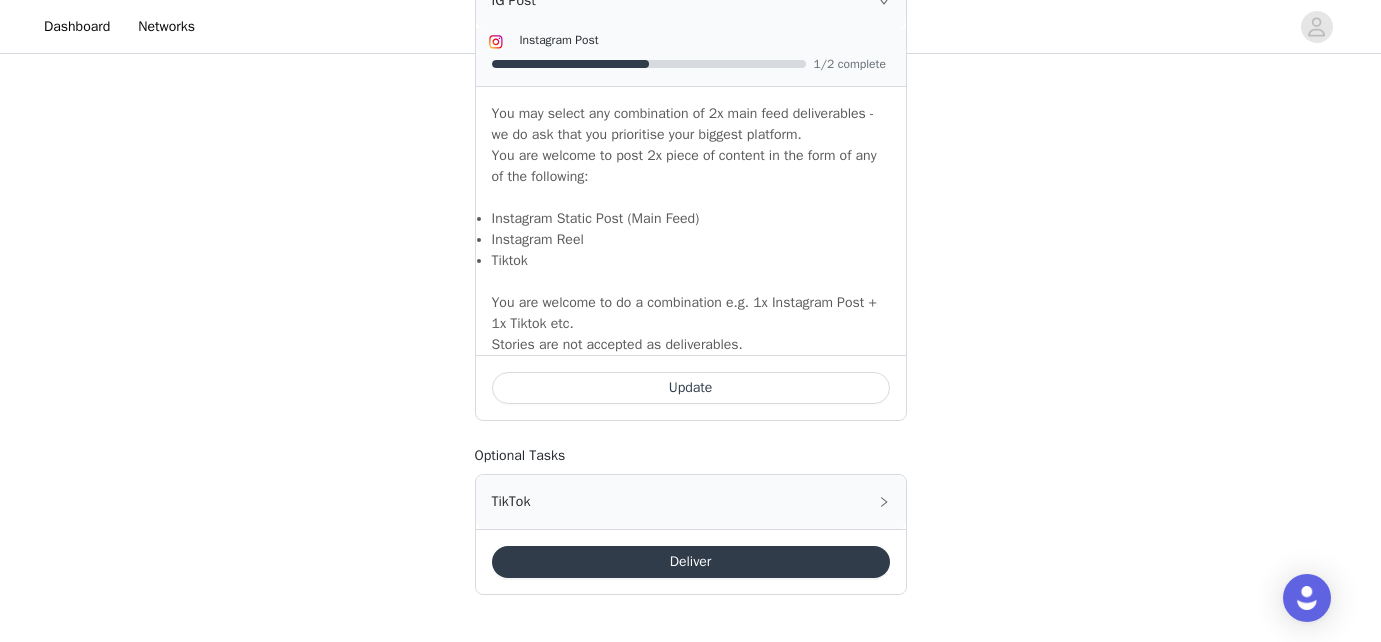 click on "Update" at bounding box center [691, 388] 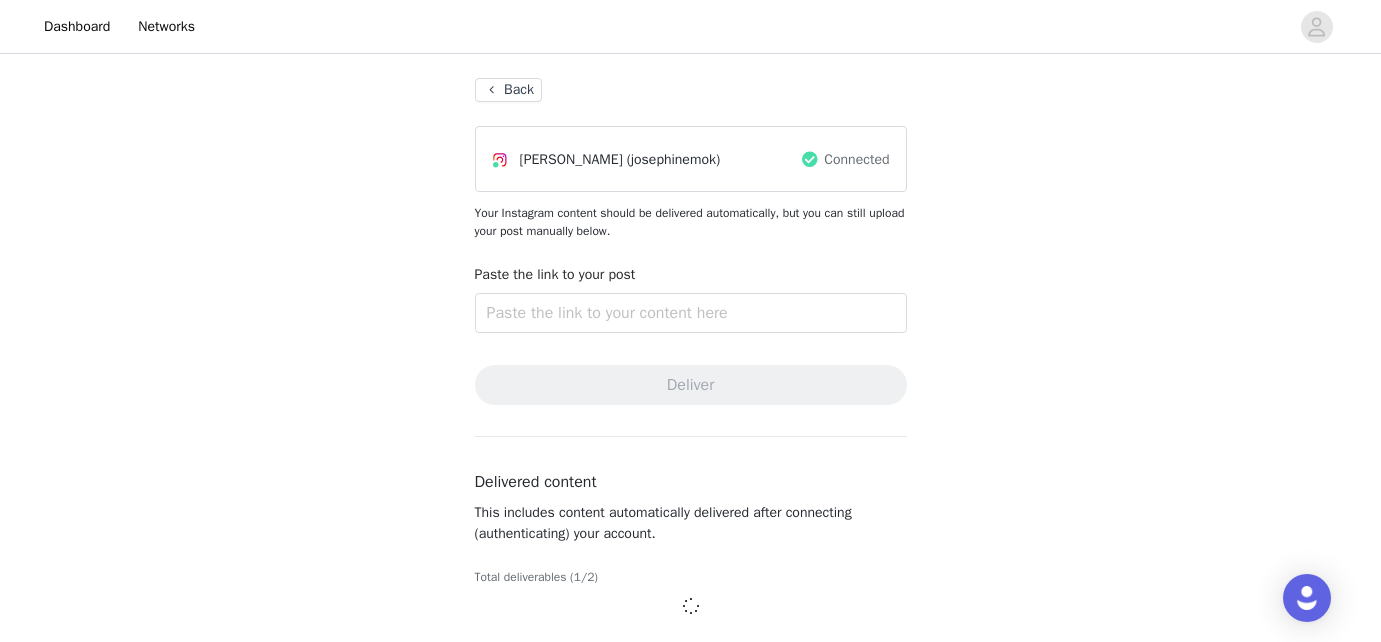 scroll, scrollTop: 227, scrollLeft: 0, axis: vertical 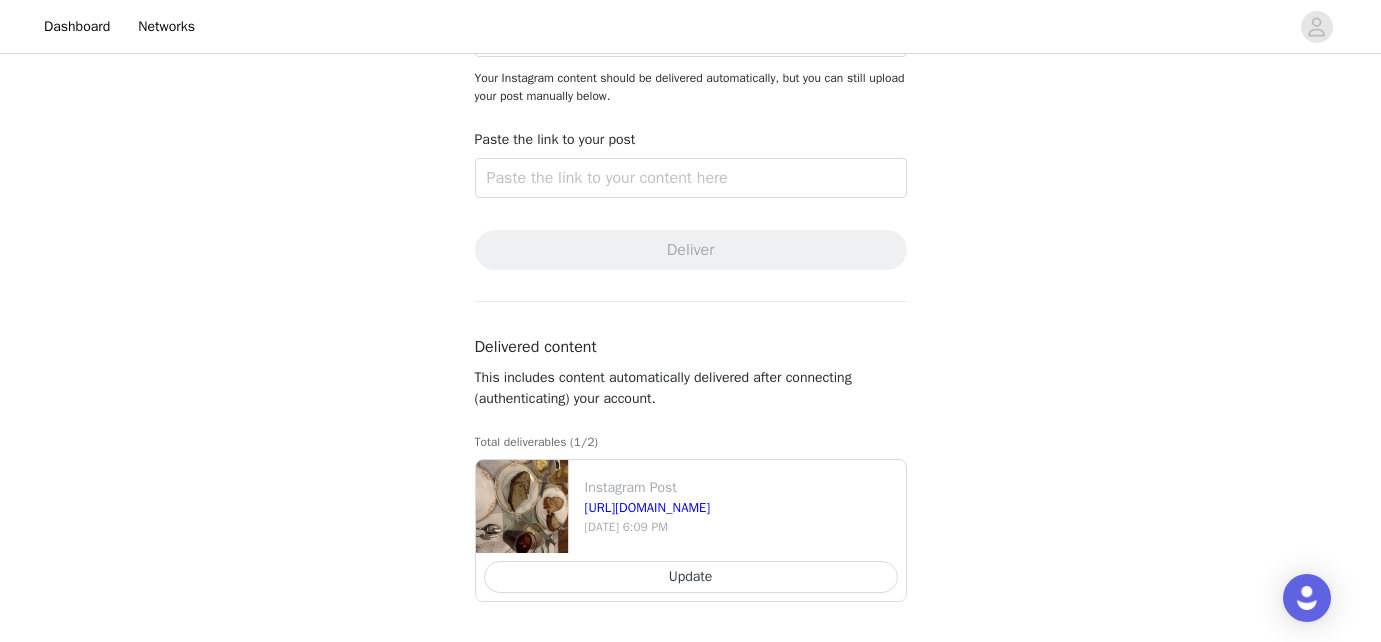 click on "Update" at bounding box center [691, 577] 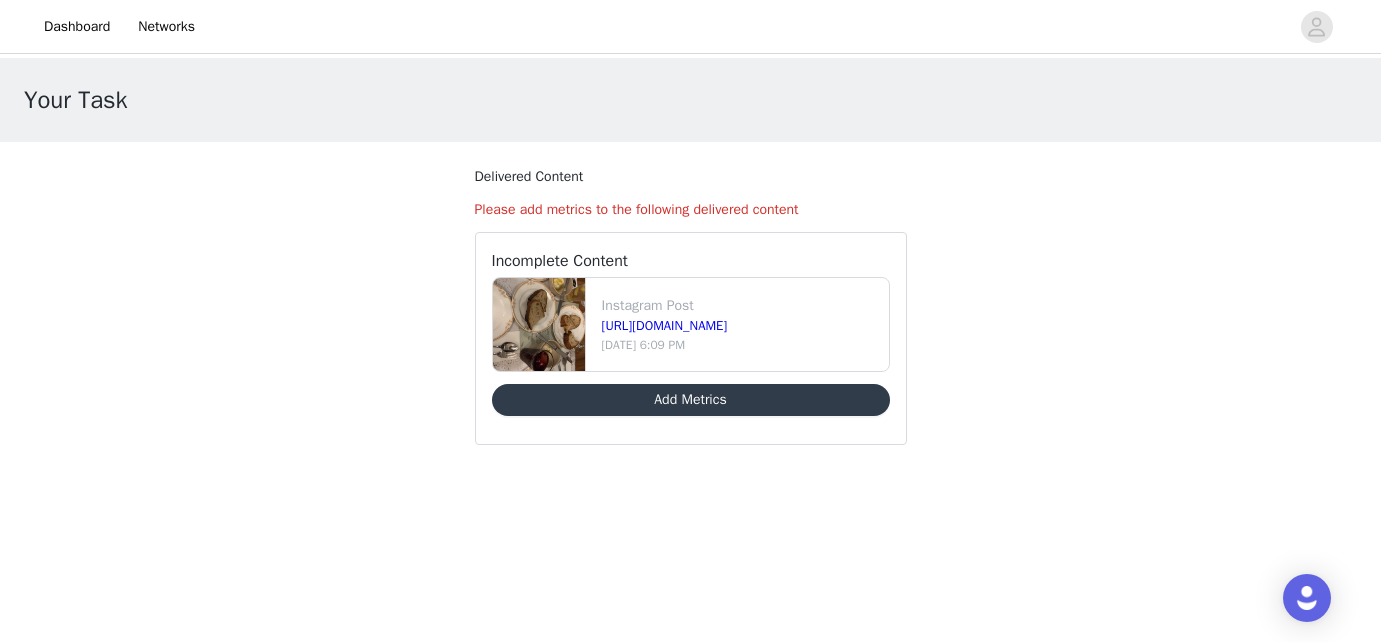 click on "Instagram Post" at bounding box center [741, 305] 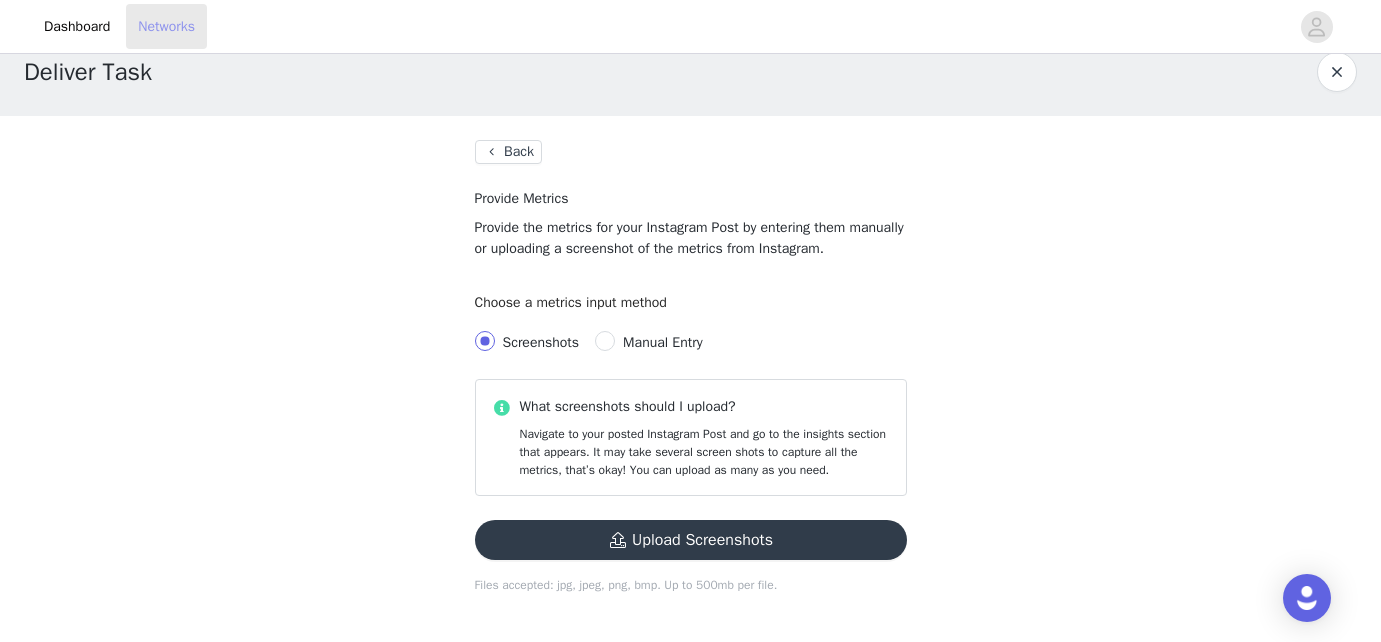 scroll, scrollTop: 0, scrollLeft: 0, axis: both 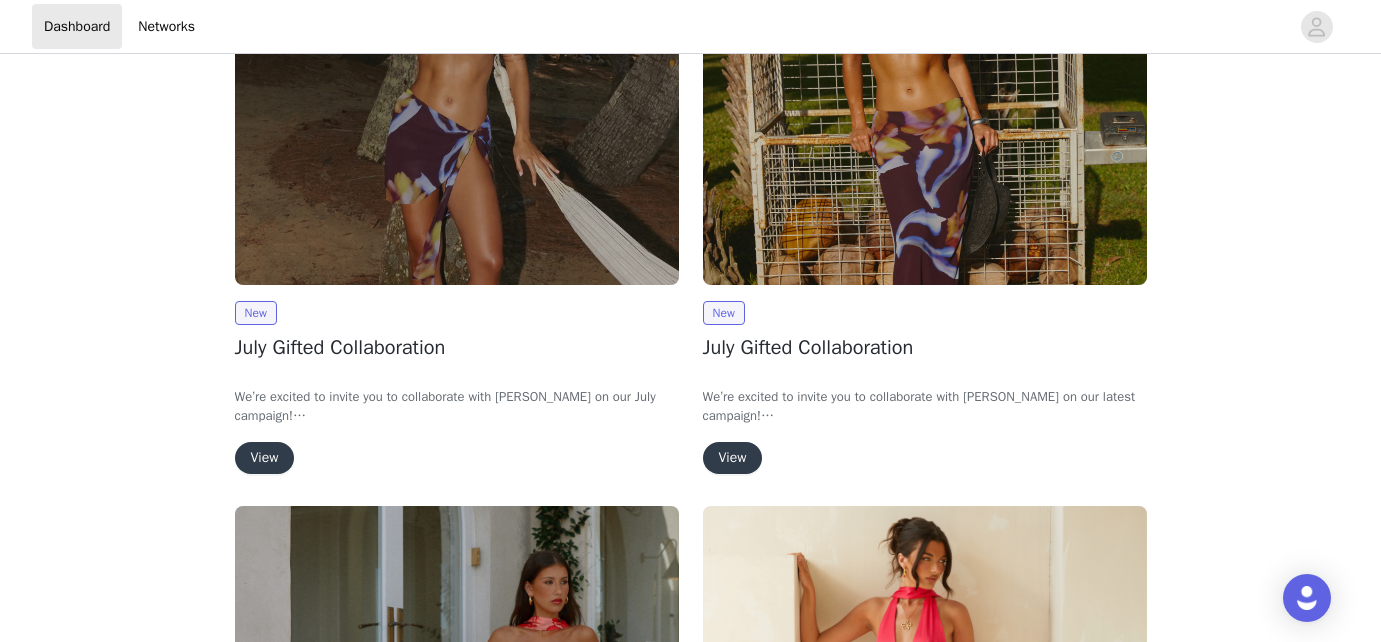click on "View" at bounding box center (733, 458) 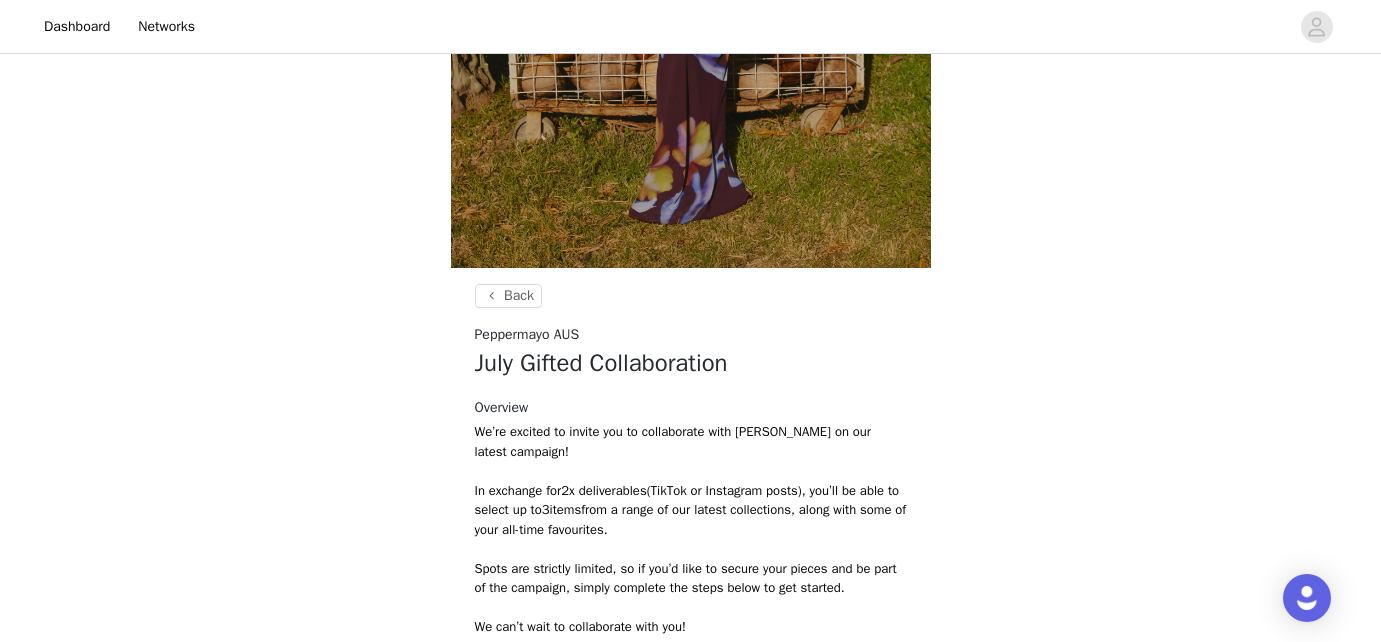 scroll, scrollTop: 0, scrollLeft: 0, axis: both 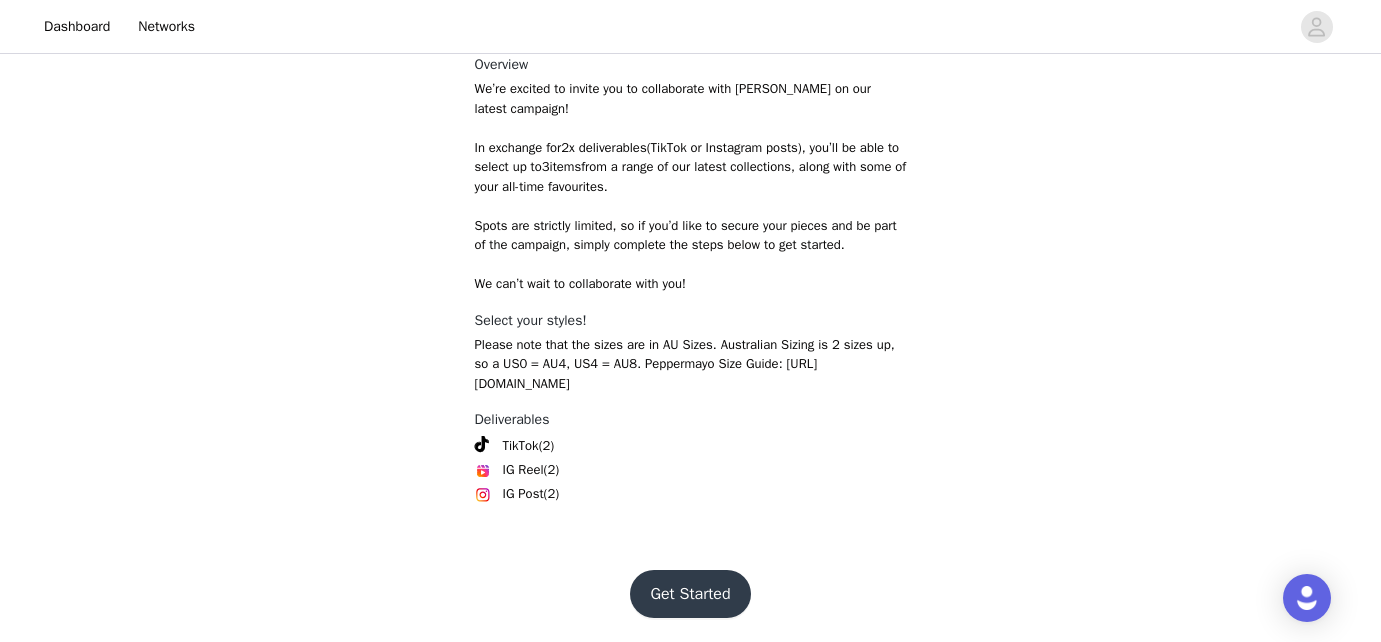 click on "Get Started" at bounding box center [690, 594] 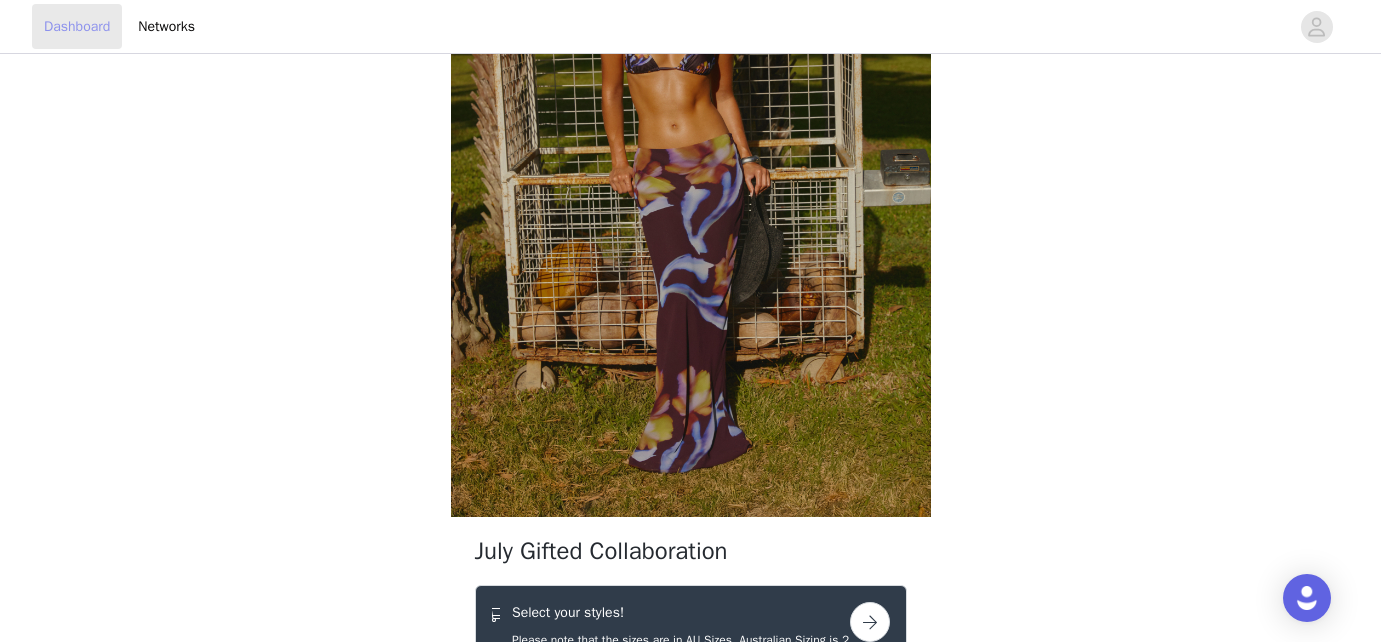 scroll, scrollTop: 853, scrollLeft: 0, axis: vertical 